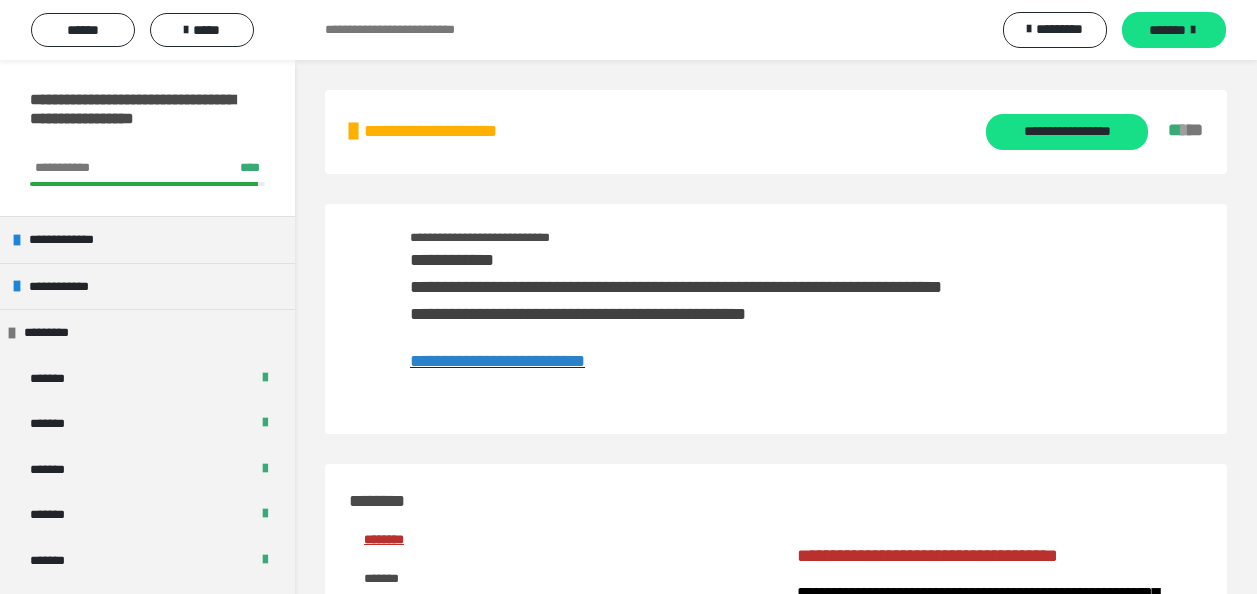 scroll, scrollTop: 3460, scrollLeft: 0, axis: vertical 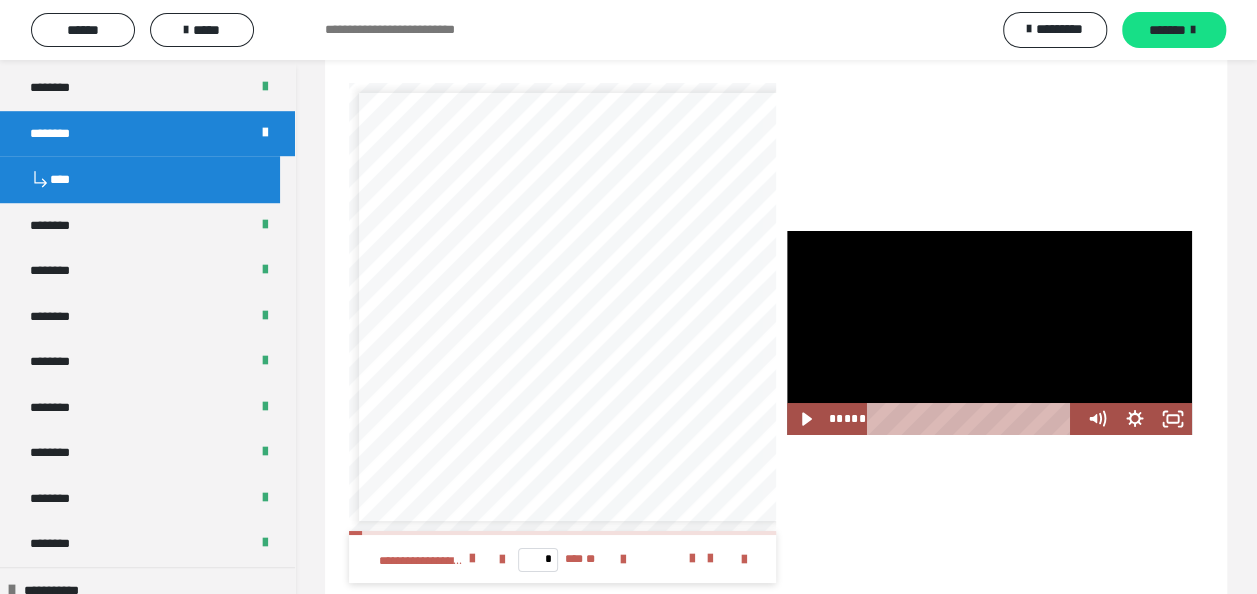 click on "**********" at bounding box center [989, 45] 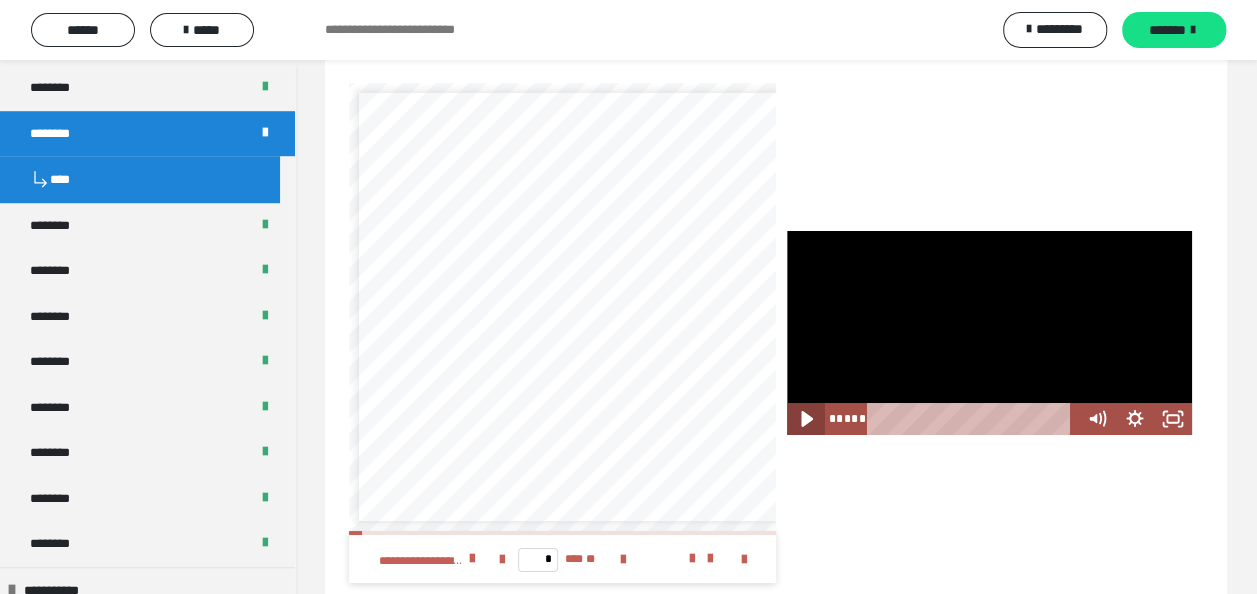 click 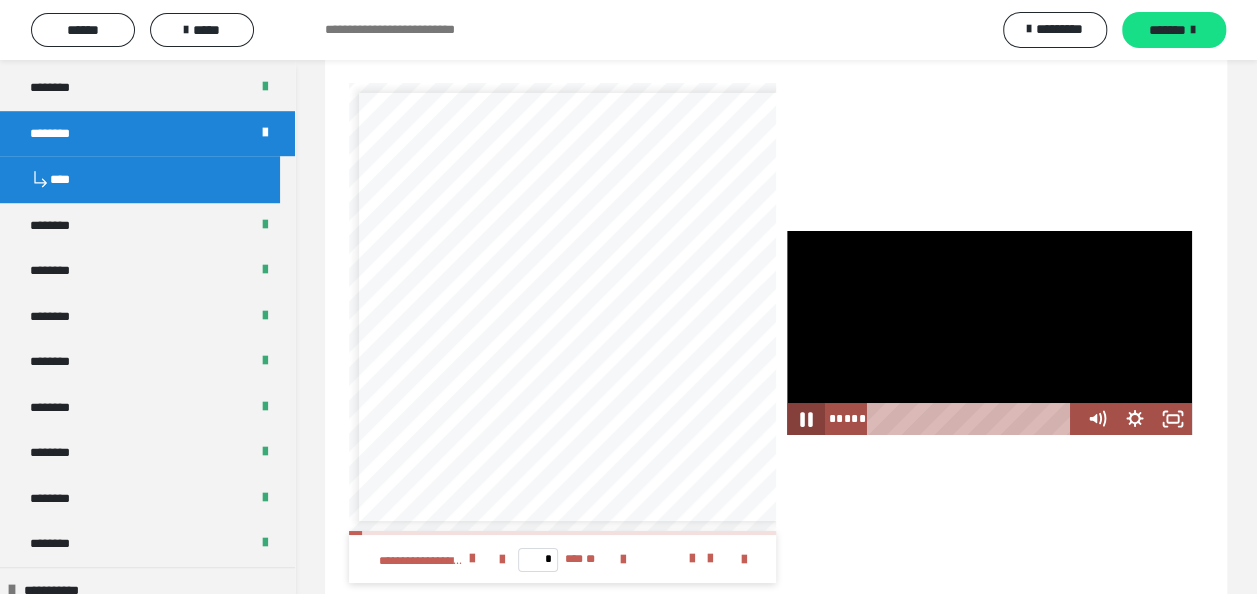 click 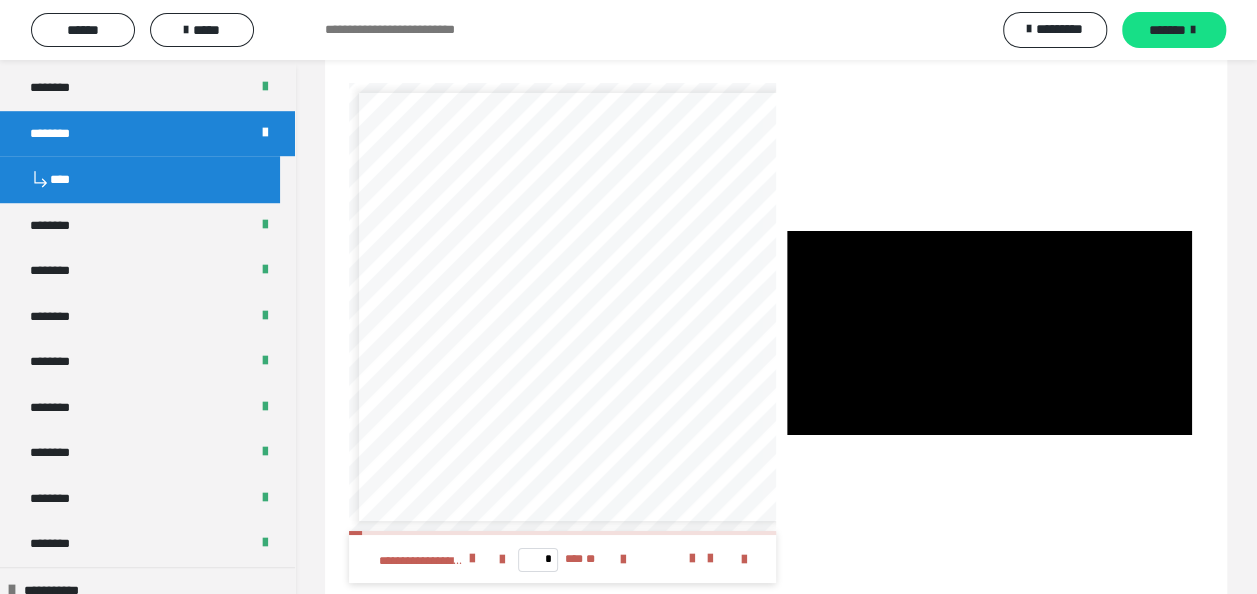 click at bounding box center [989, 333] 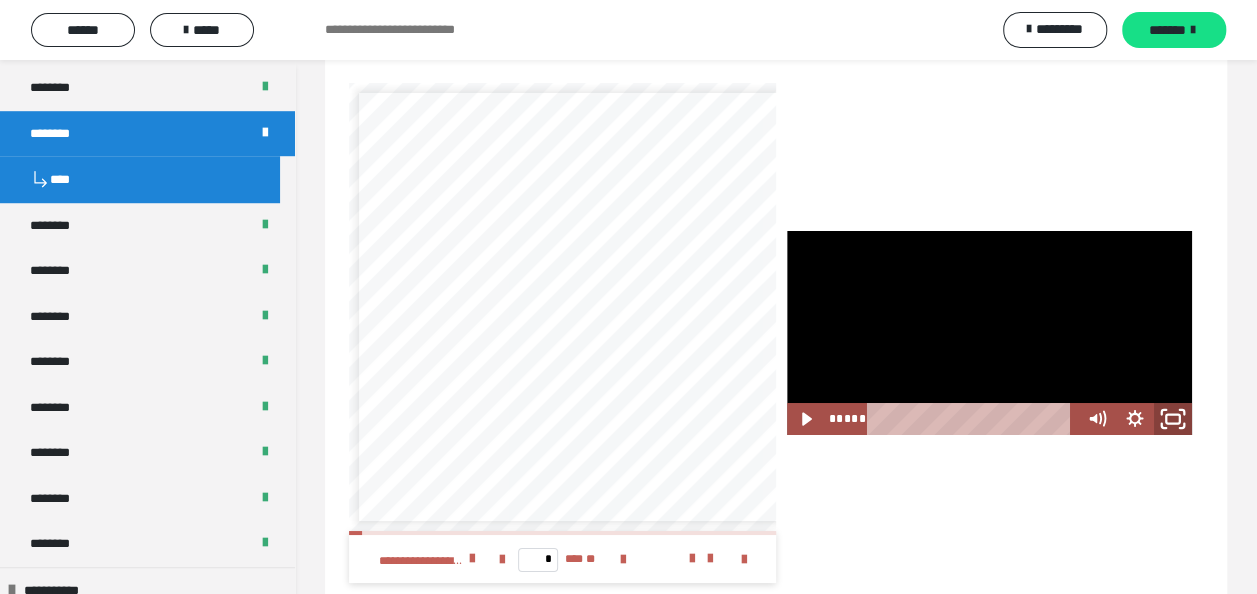 click 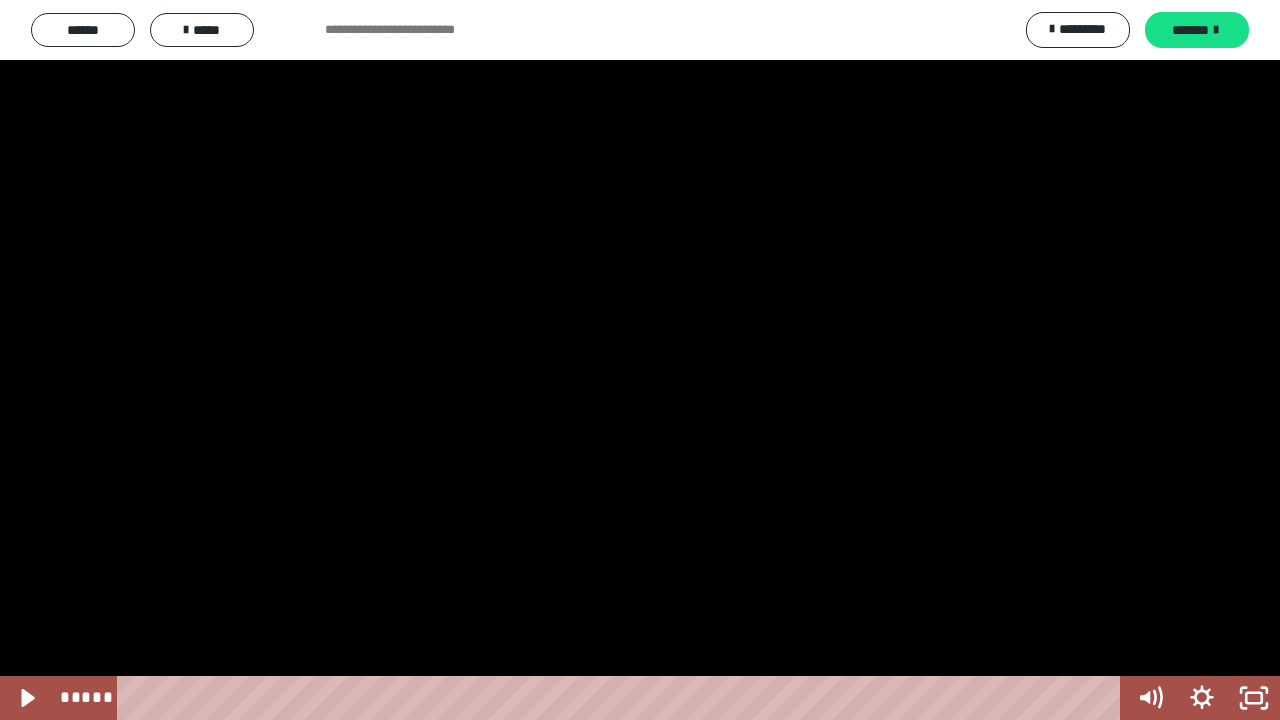 click at bounding box center (640, 360) 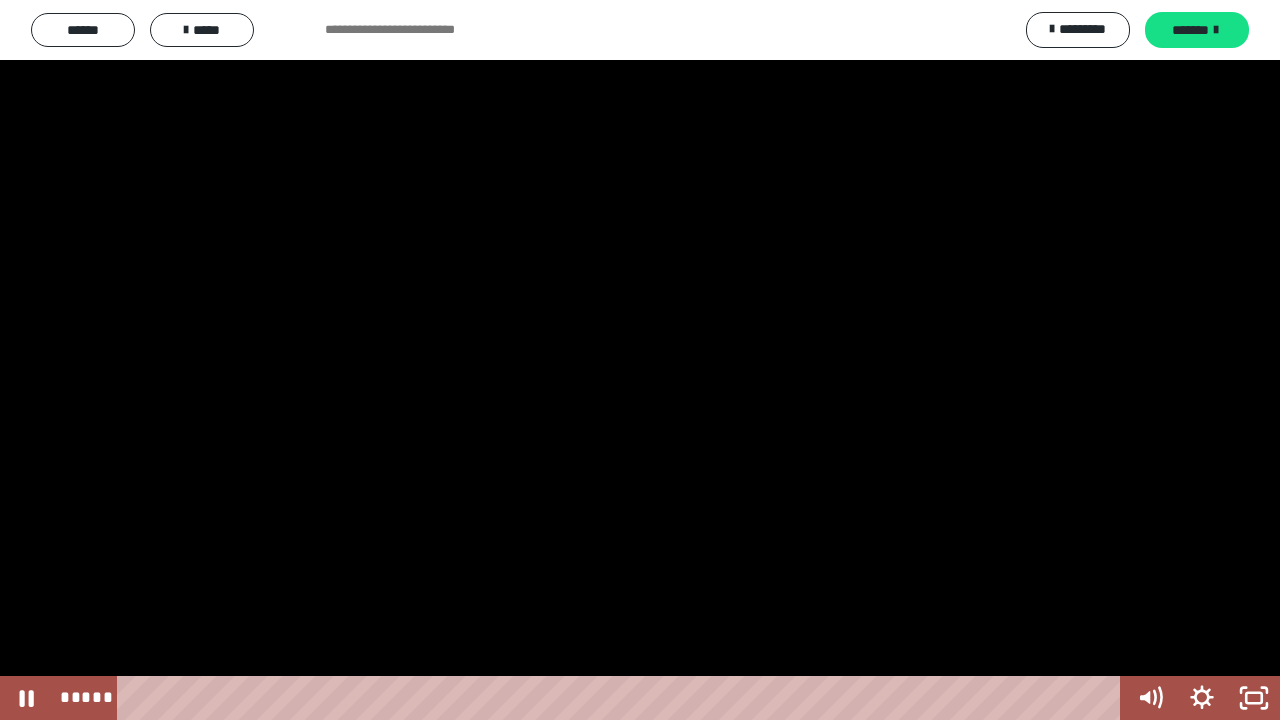 type 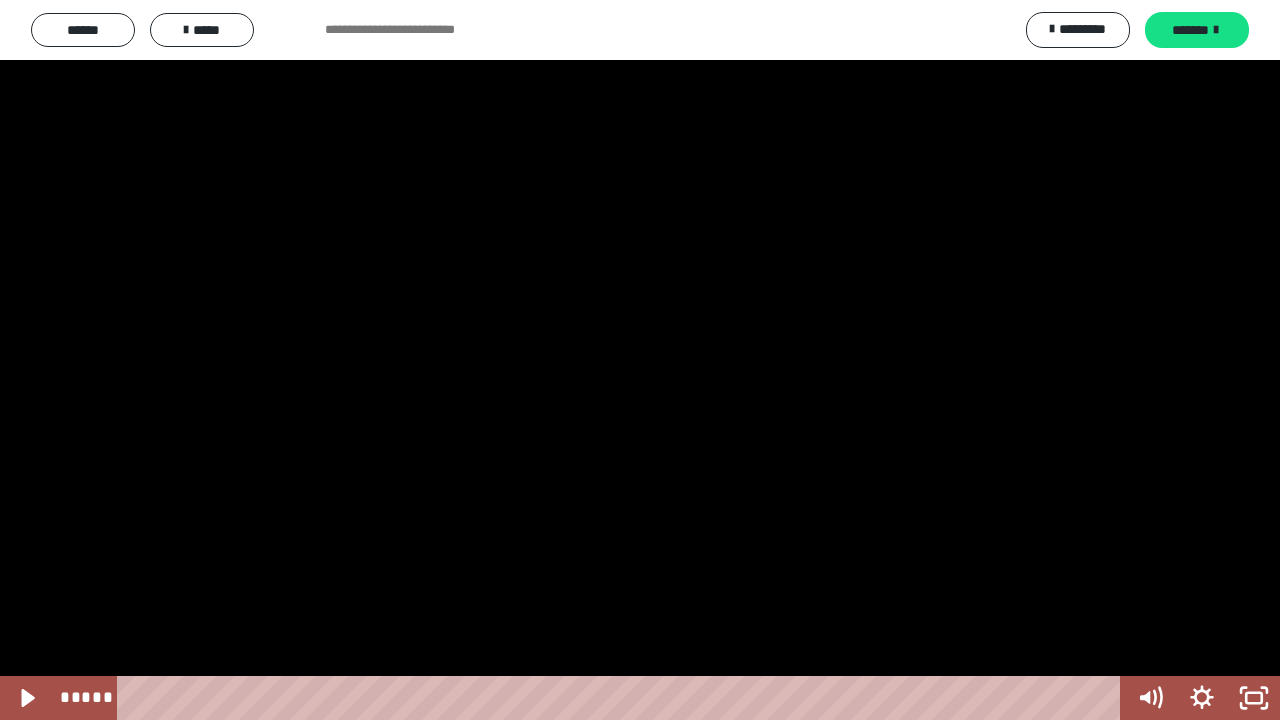 click at bounding box center (640, 360) 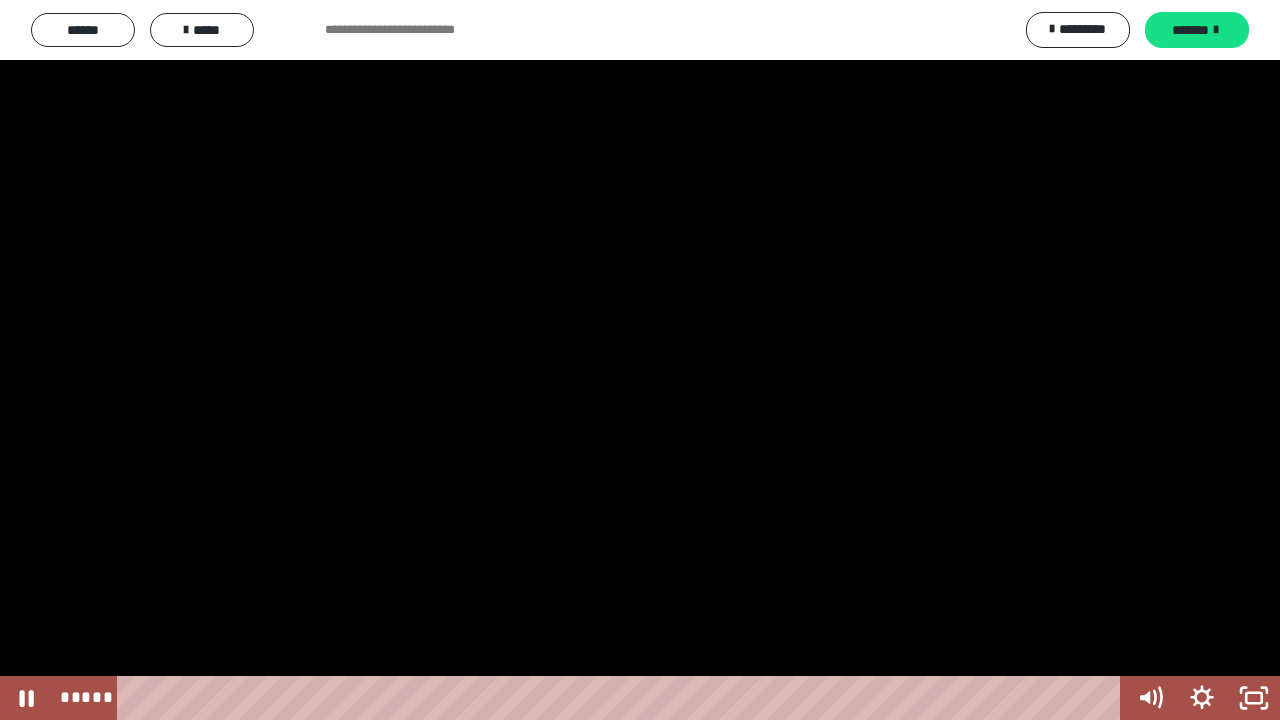 click at bounding box center (640, 360) 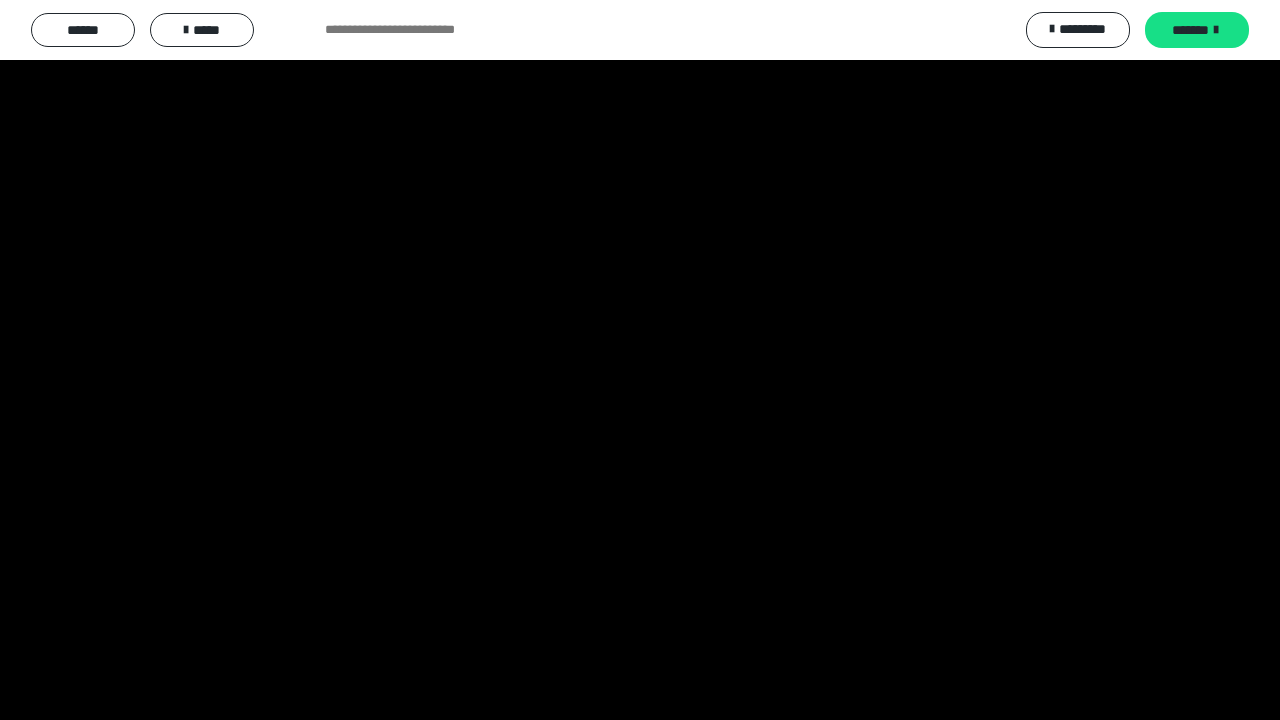 click at bounding box center [640, 360] 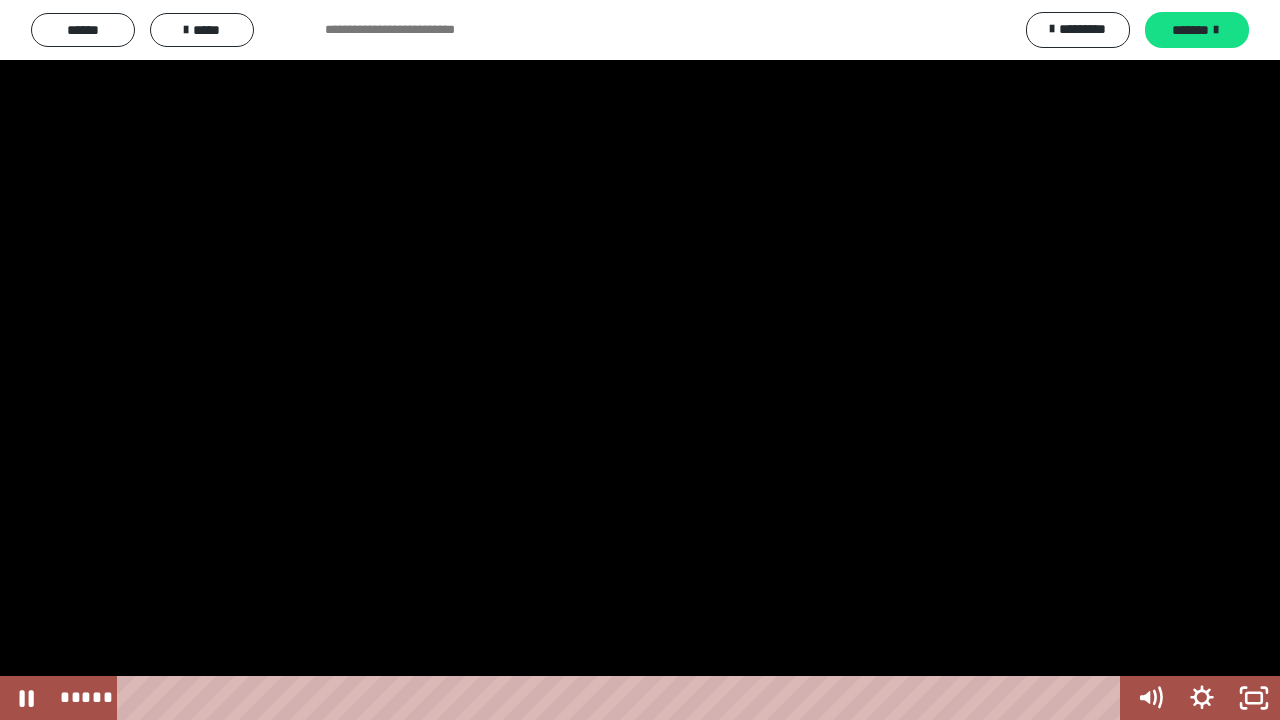 click at bounding box center [640, 360] 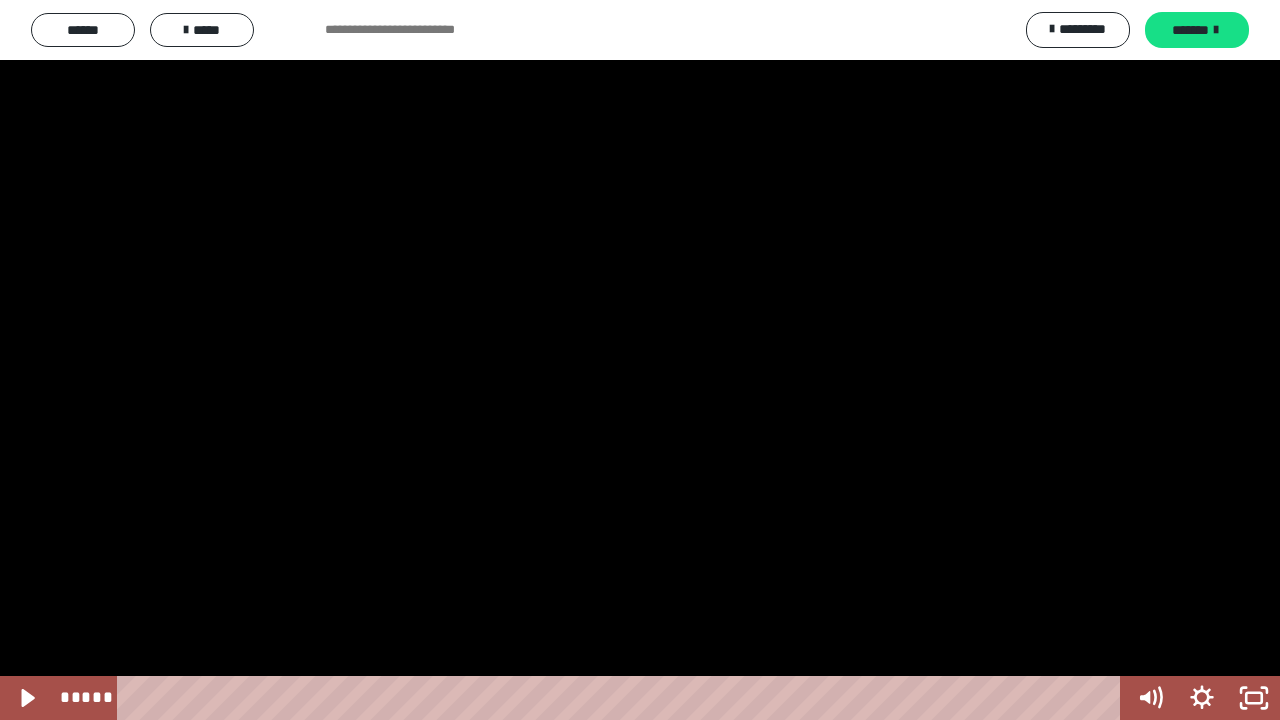 click at bounding box center [640, 360] 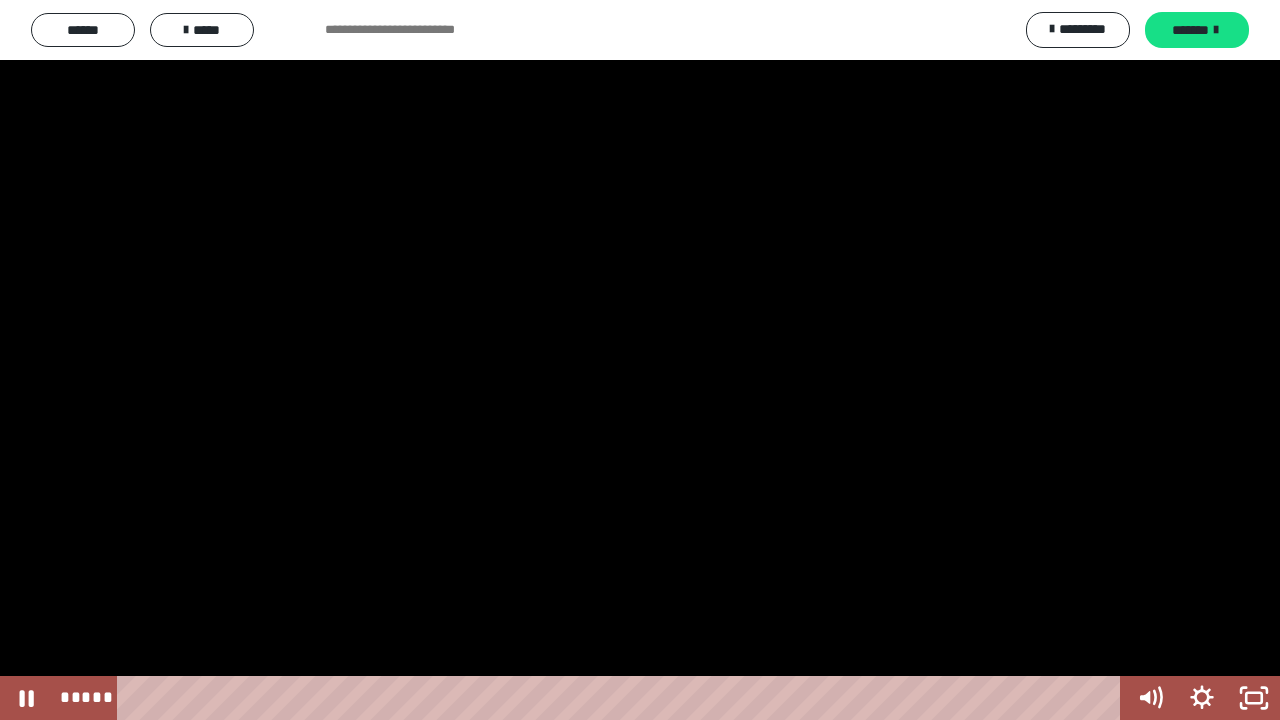 click at bounding box center [640, 360] 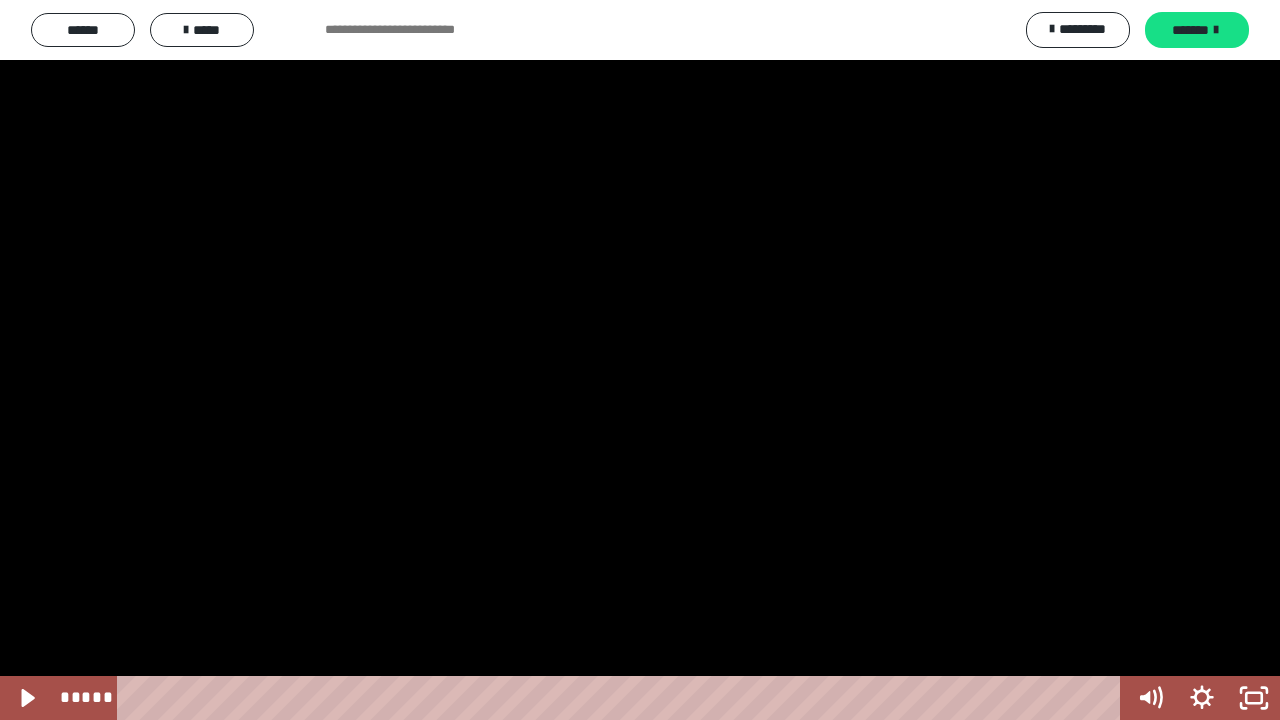 click at bounding box center [640, 360] 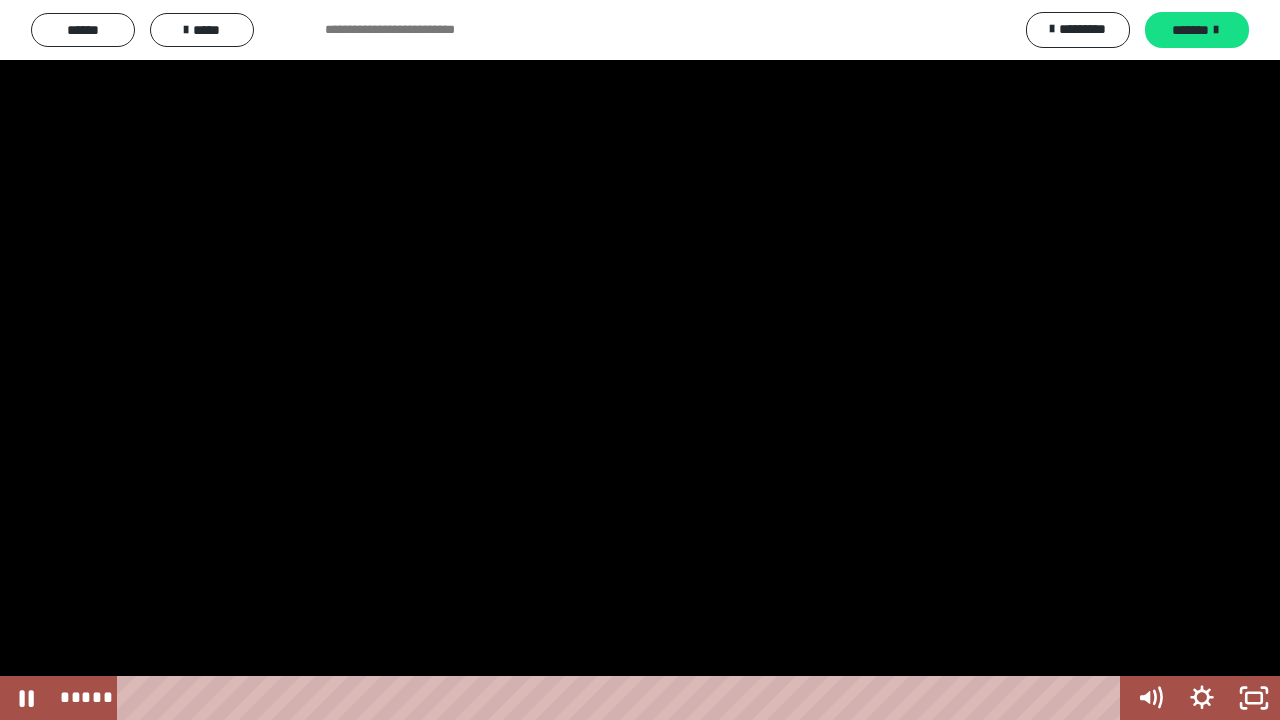 click at bounding box center (640, 360) 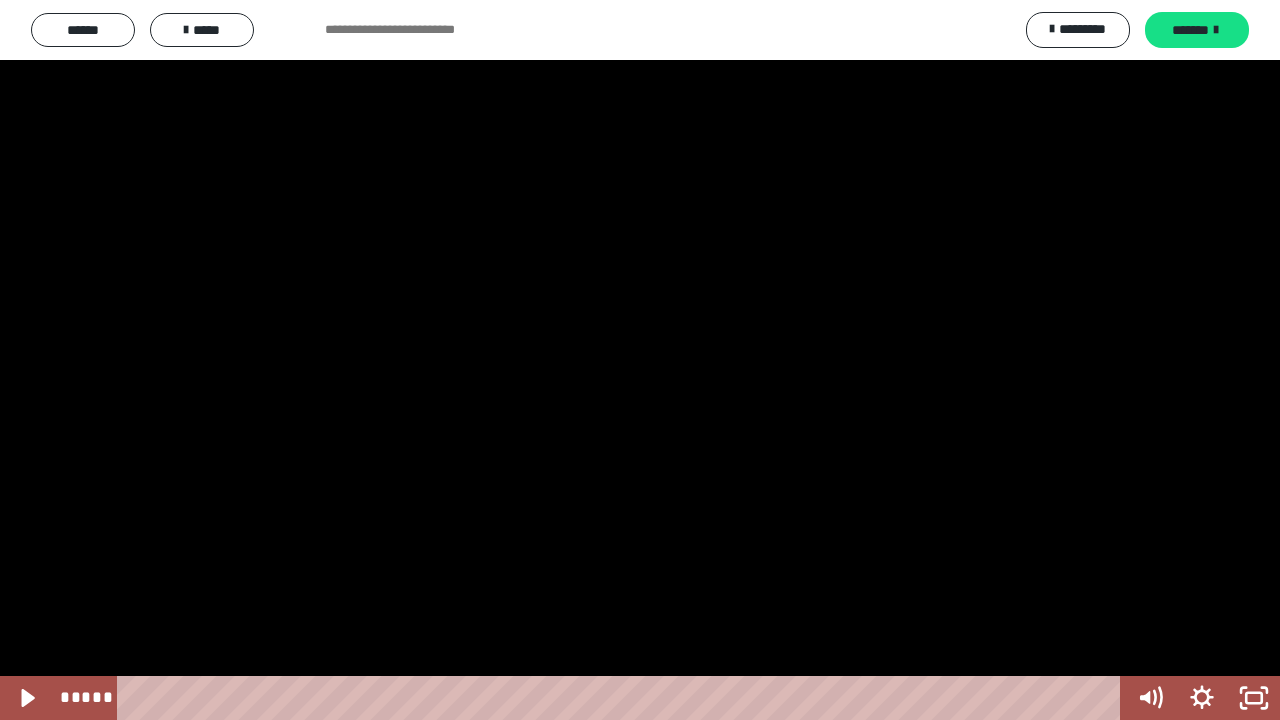 click at bounding box center [640, 360] 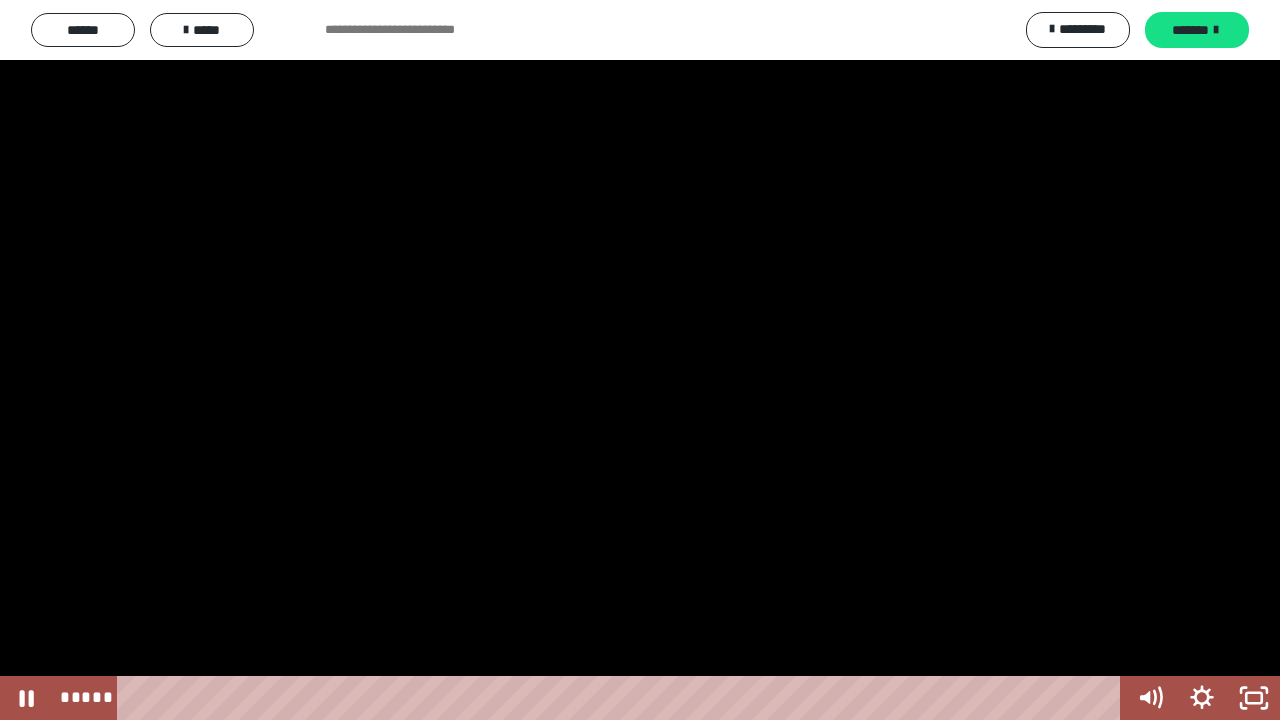 click at bounding box center (640, 360) 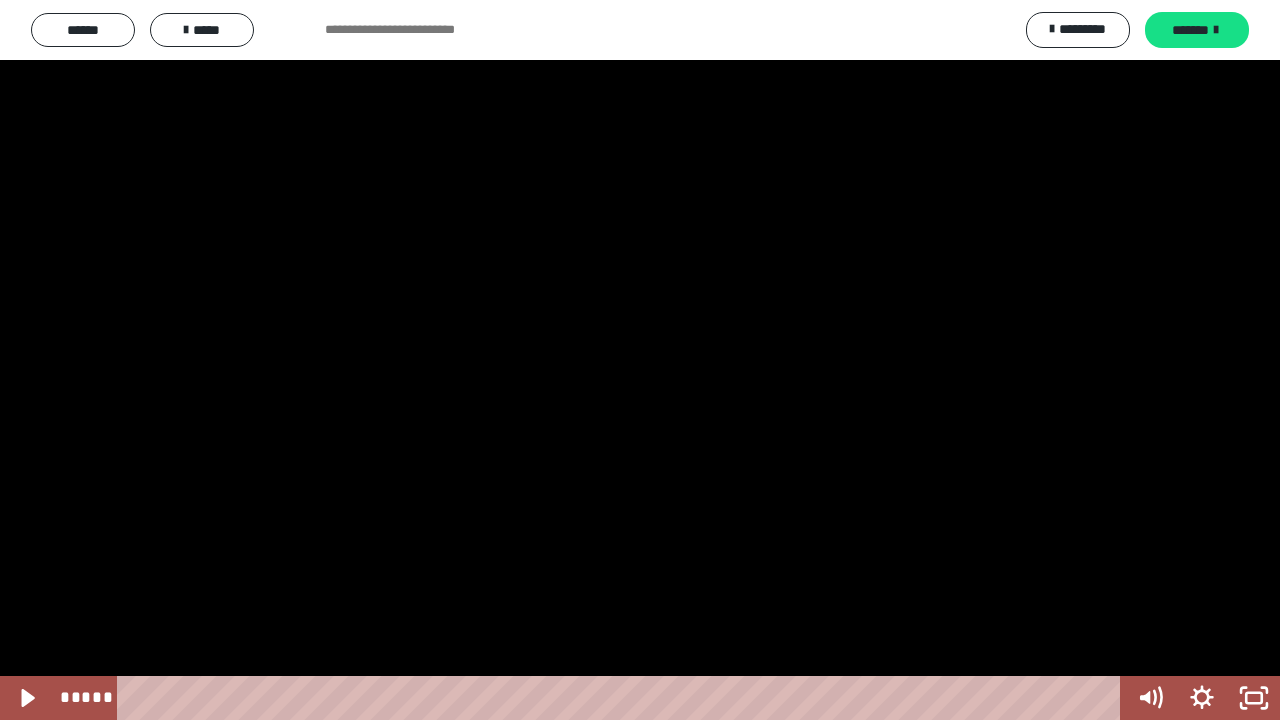 click at bounding box center [640, 360] 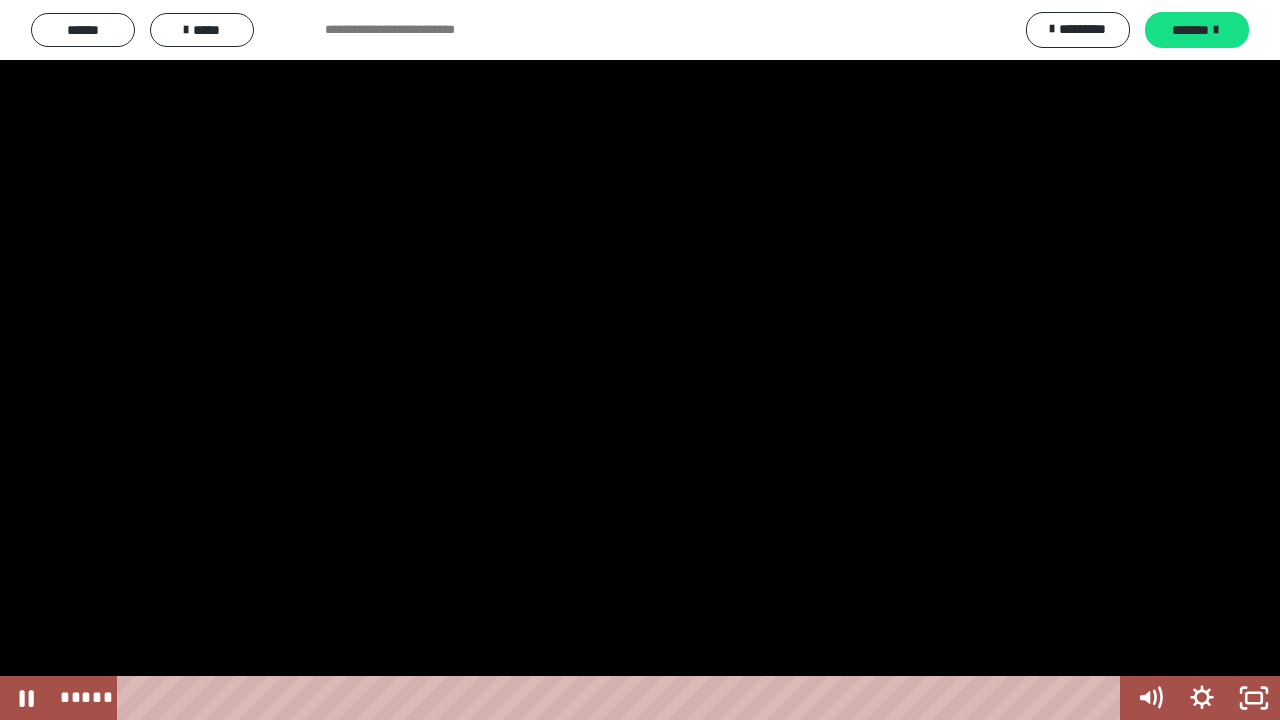 click at bounding box center (640, 360) 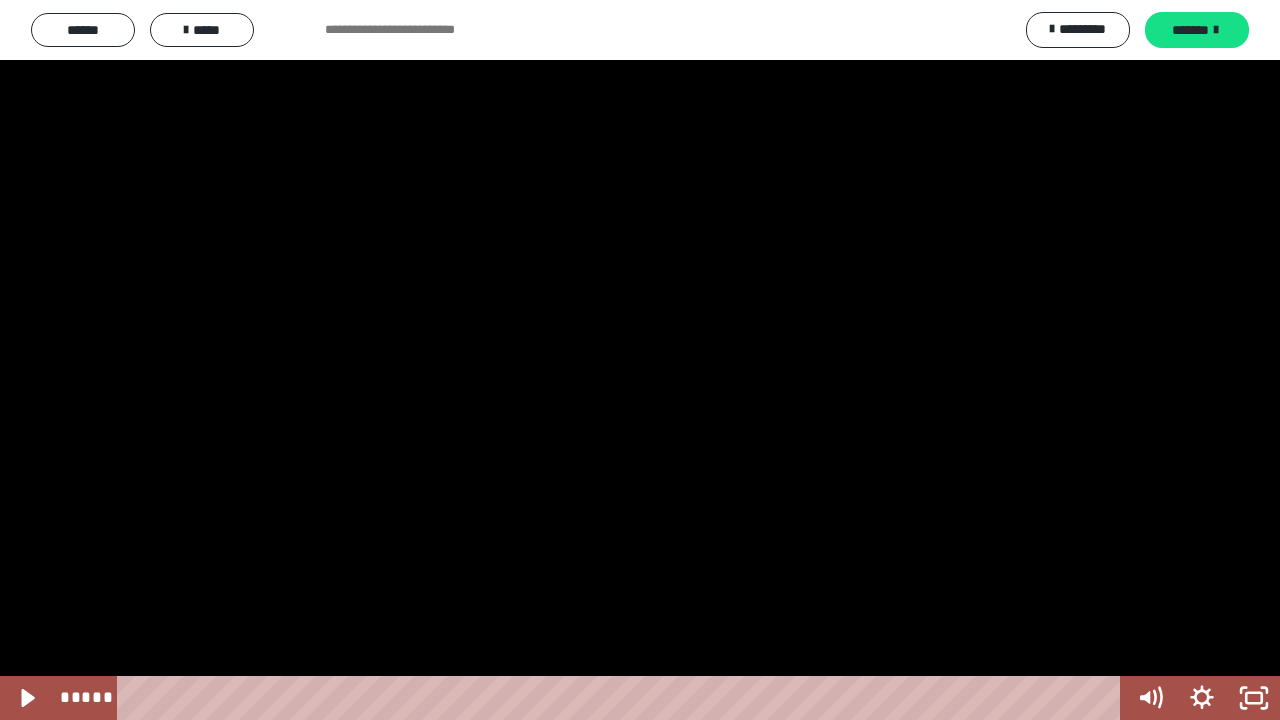 click at bounding box center [640, 360] 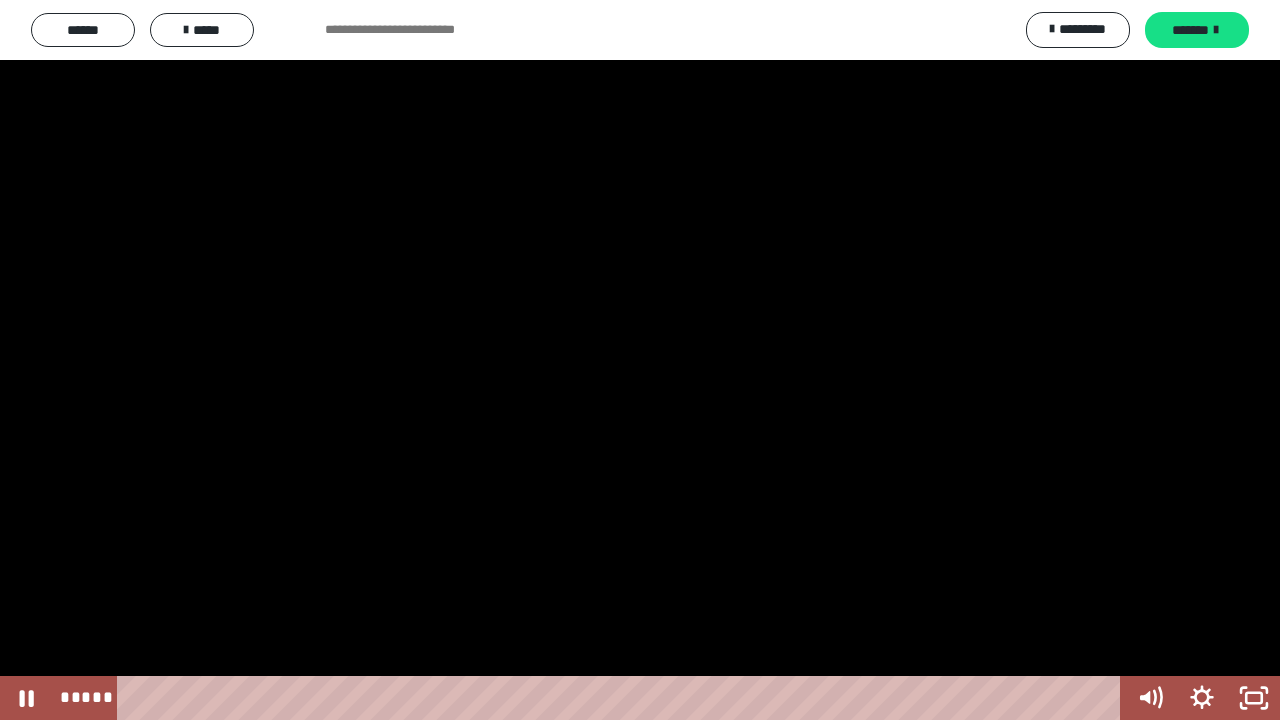 click at bounding box center [640, 360] 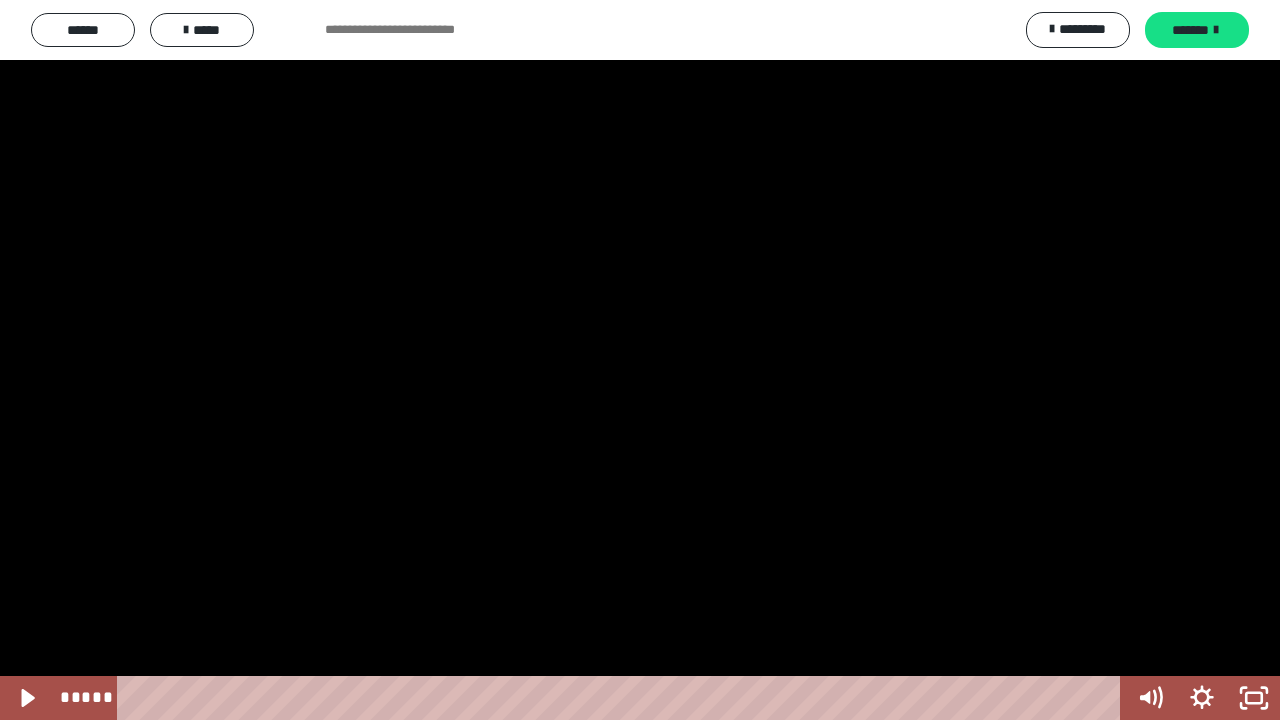 click at bounding box center (640, 360) 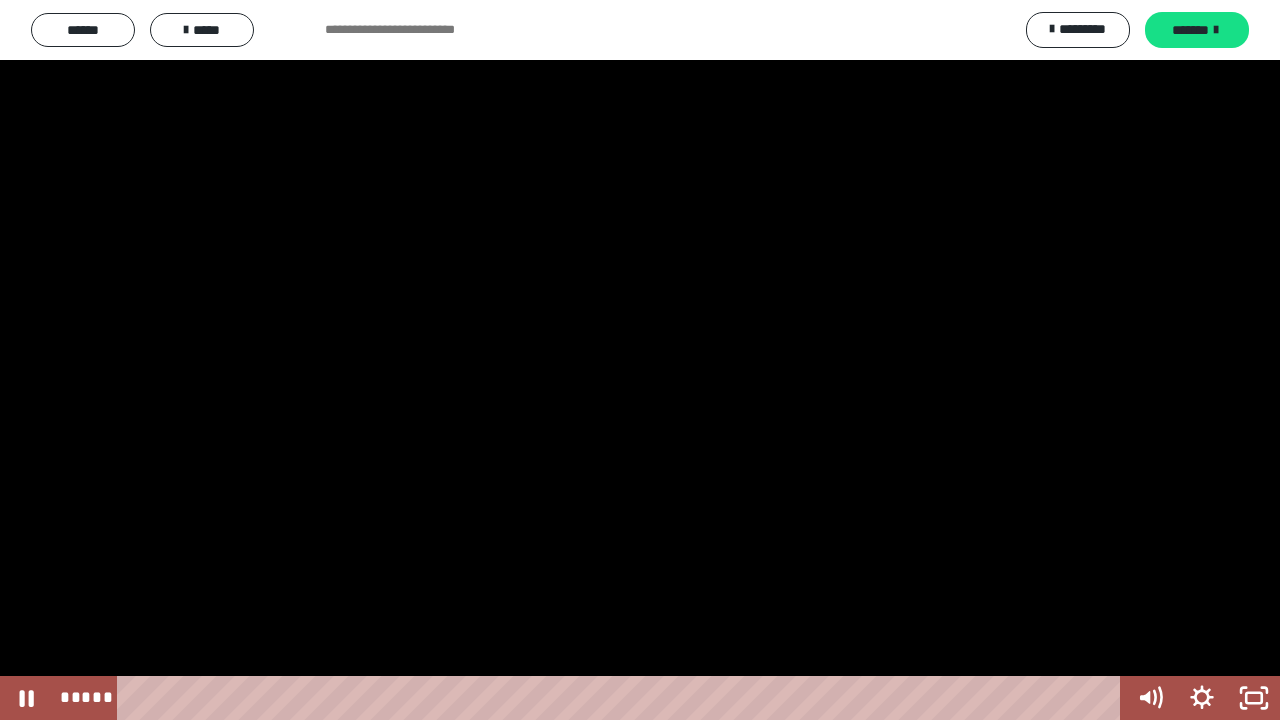 click at bounding box center (640, 360) 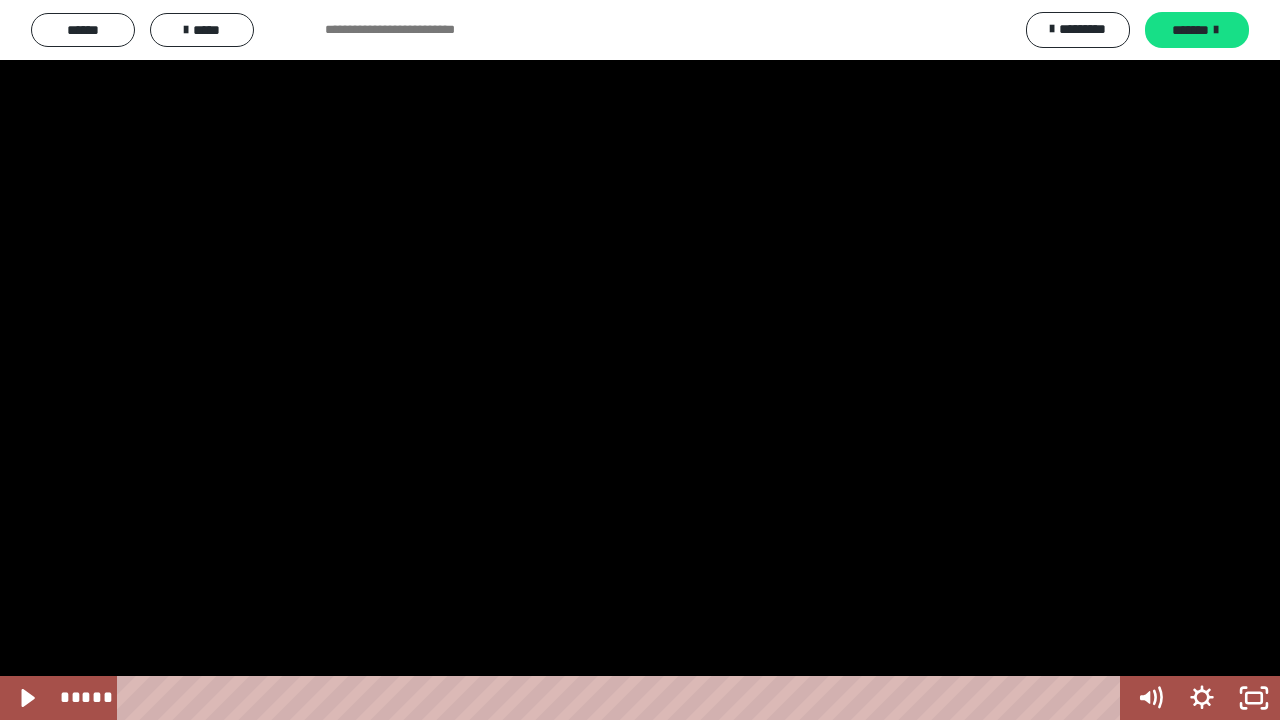 click at bounding box center [640, 360] 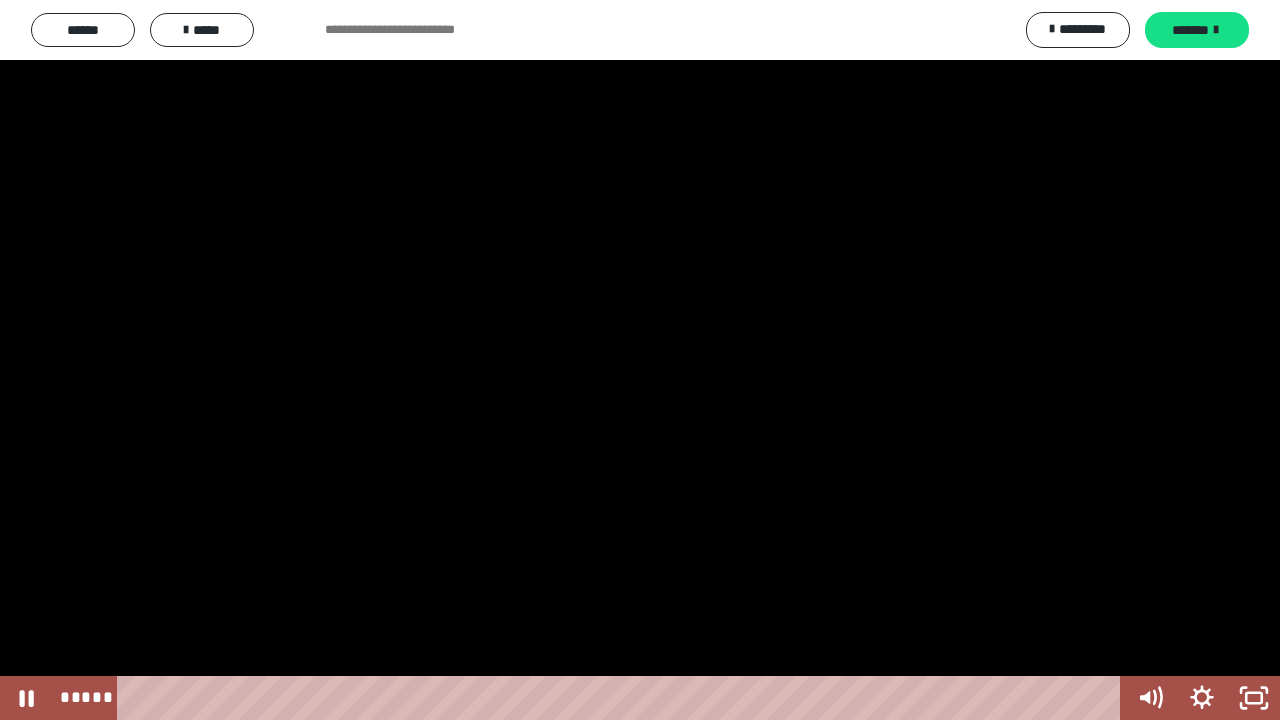 click at bounding box center (640, 360) 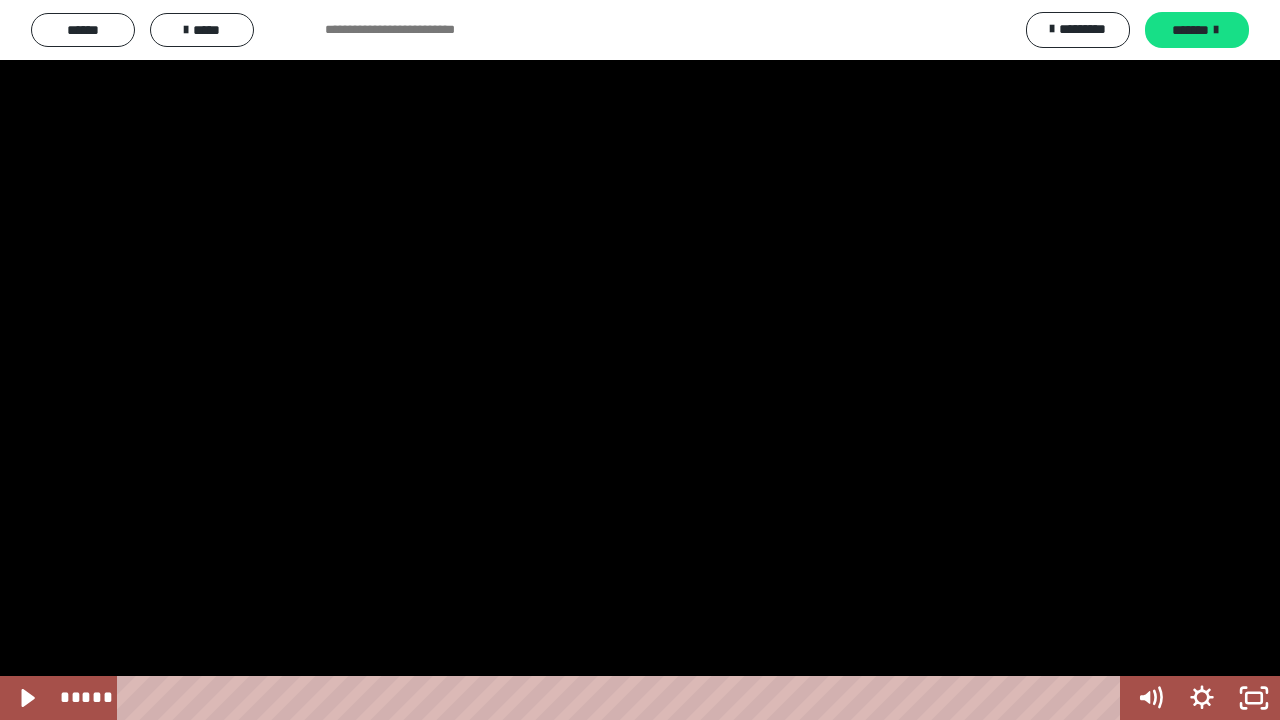 click at bounding box center (640, 360) 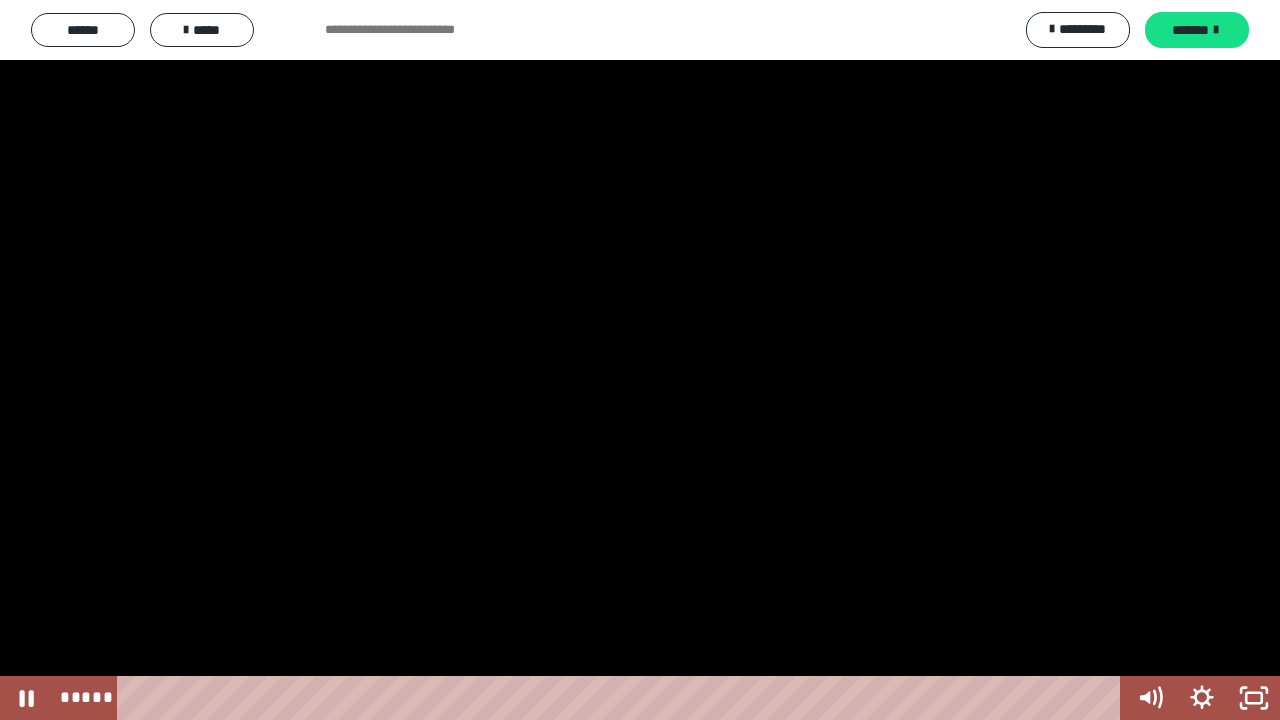 click at bounding box center (640, 360) 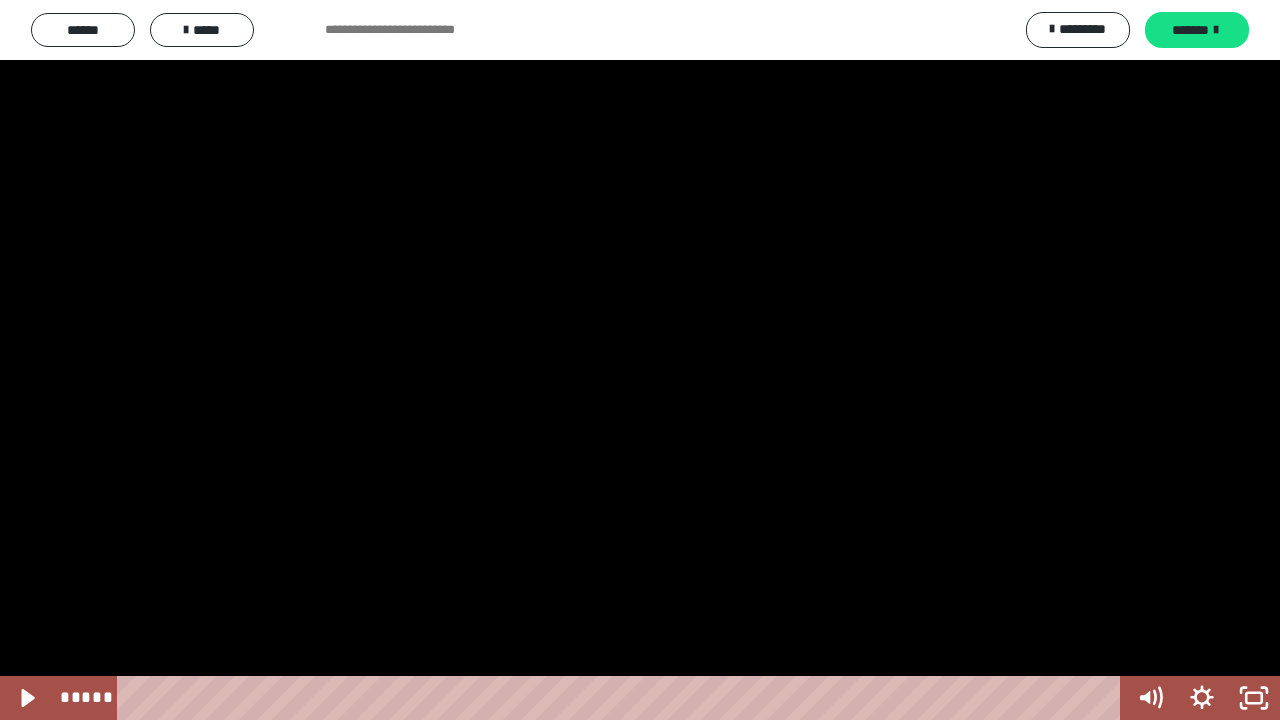 click at bounding box center (0, 0) 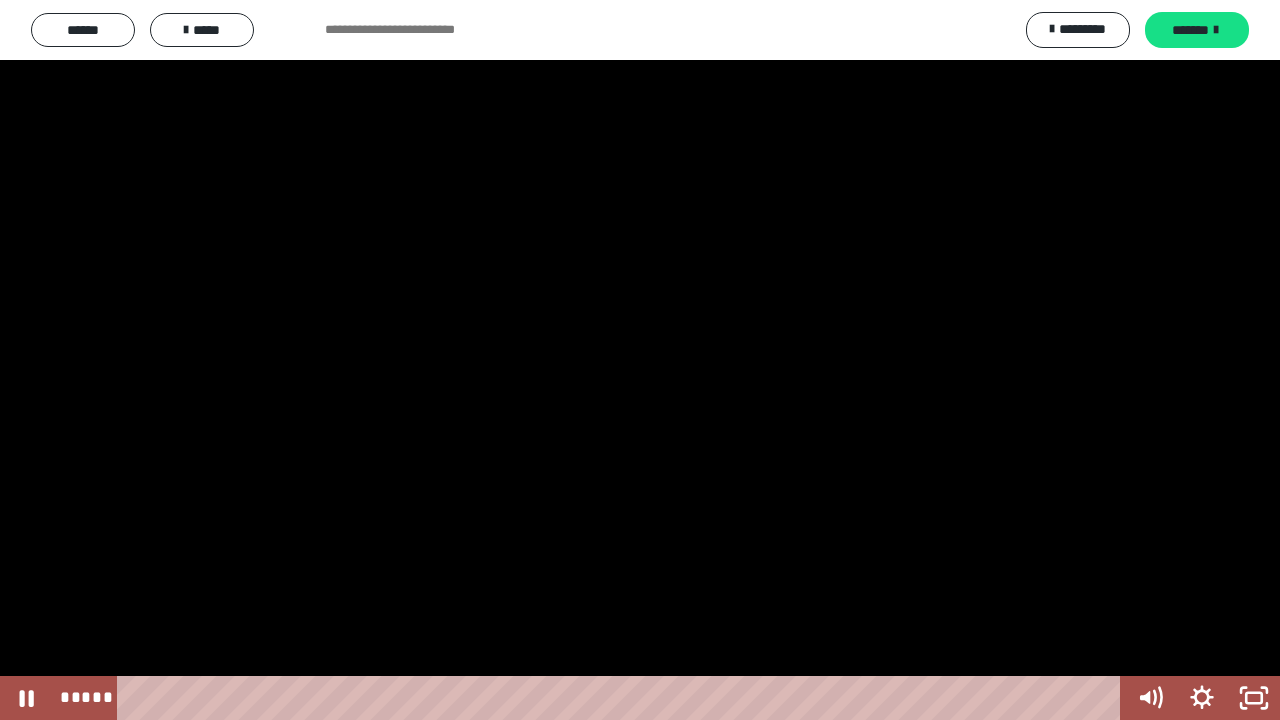 click at bounding box center (640, 360) 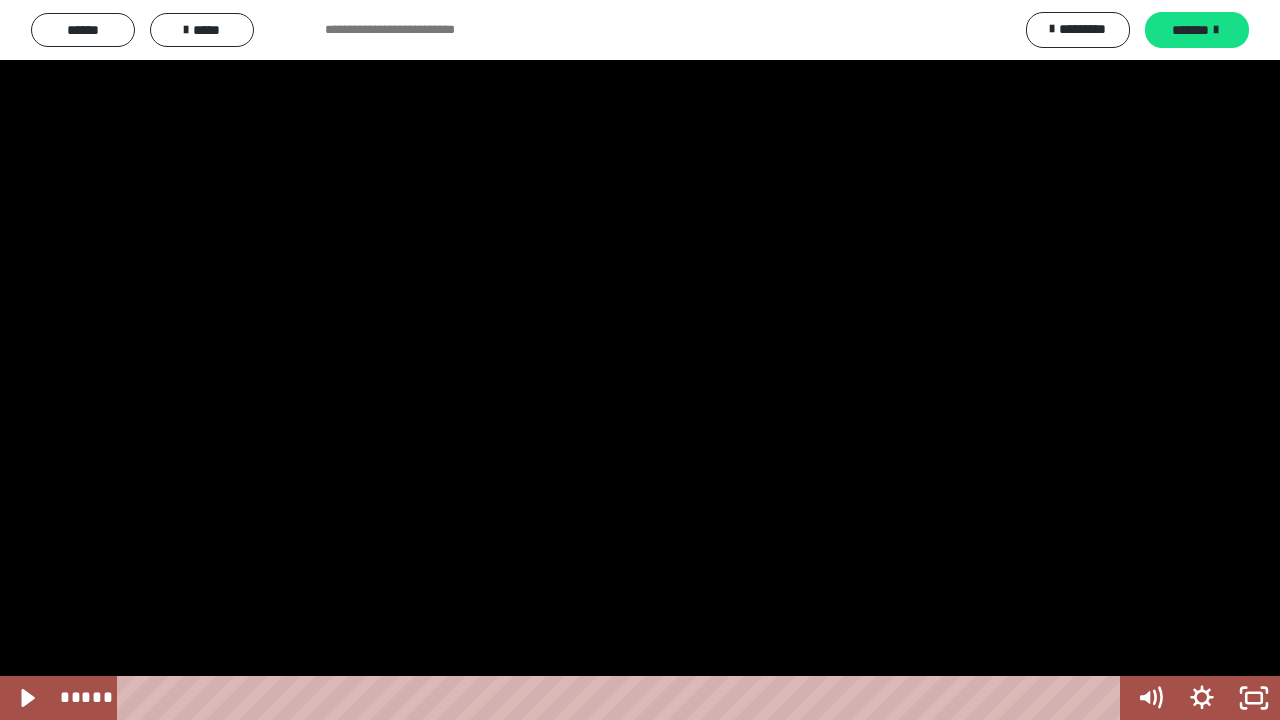 click at bounding box center (640, 360) 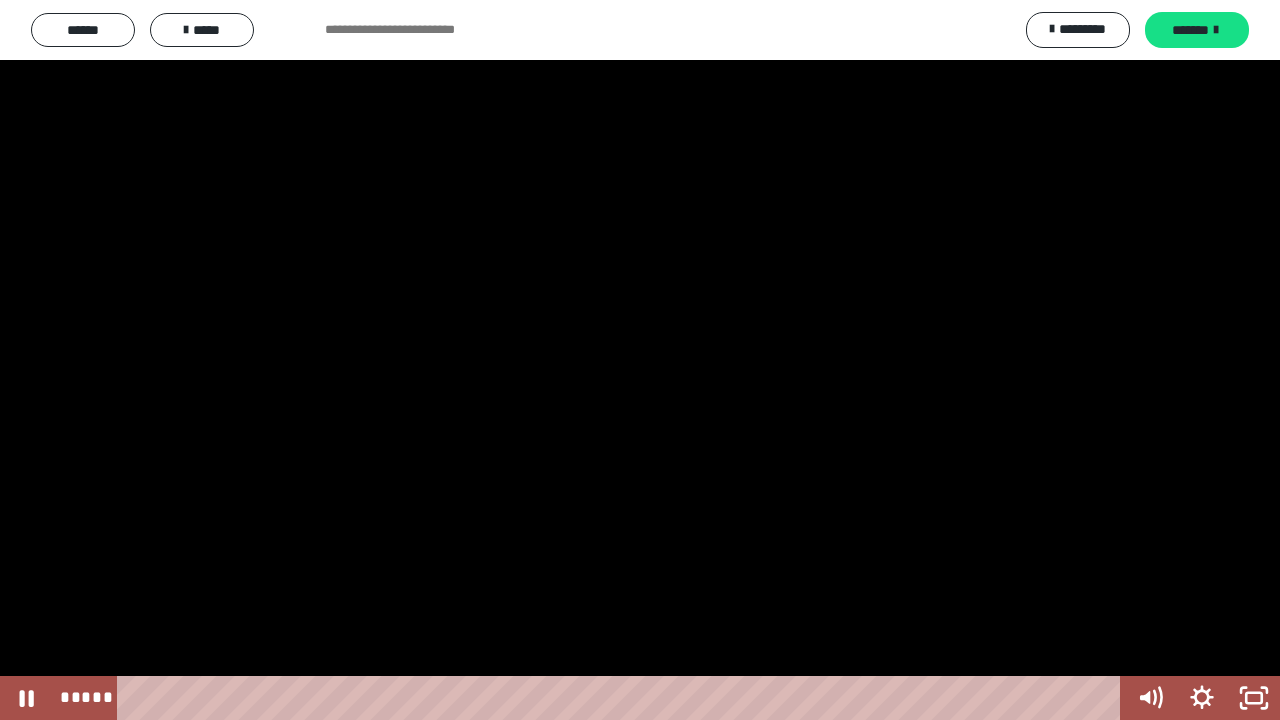 click at bounding box center (640, 360) 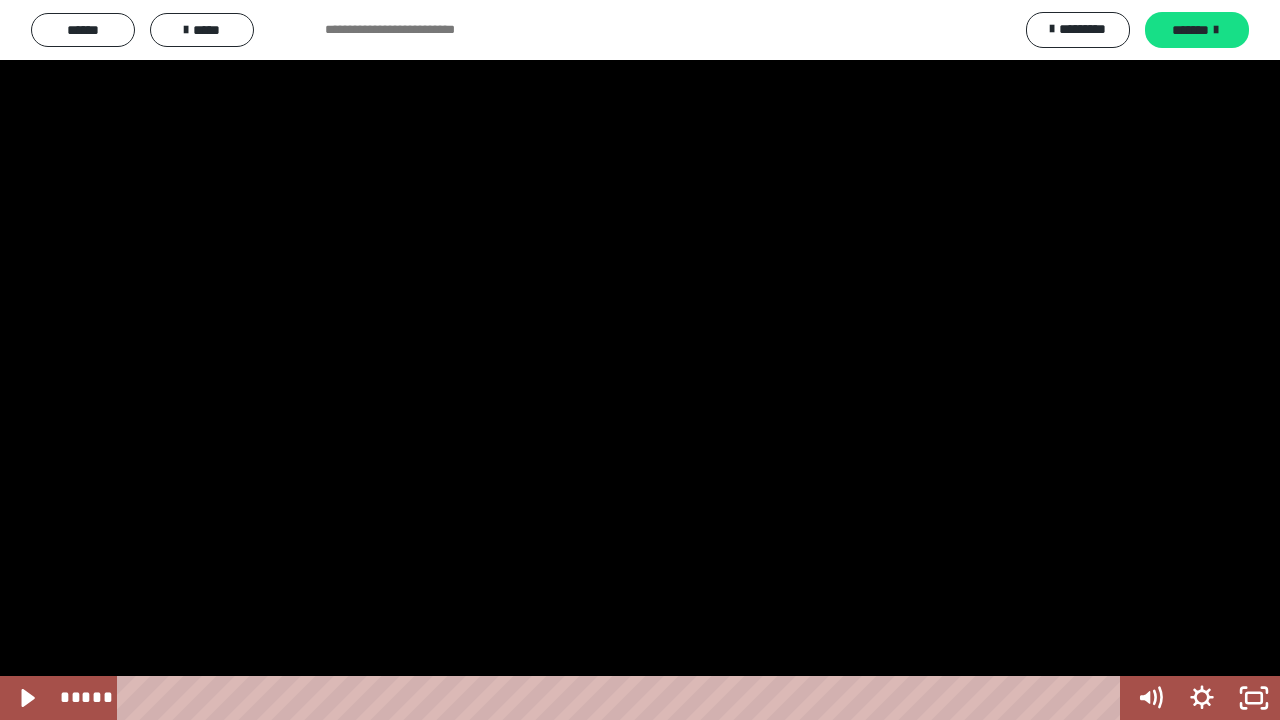 click at bounding box center [640, 360] 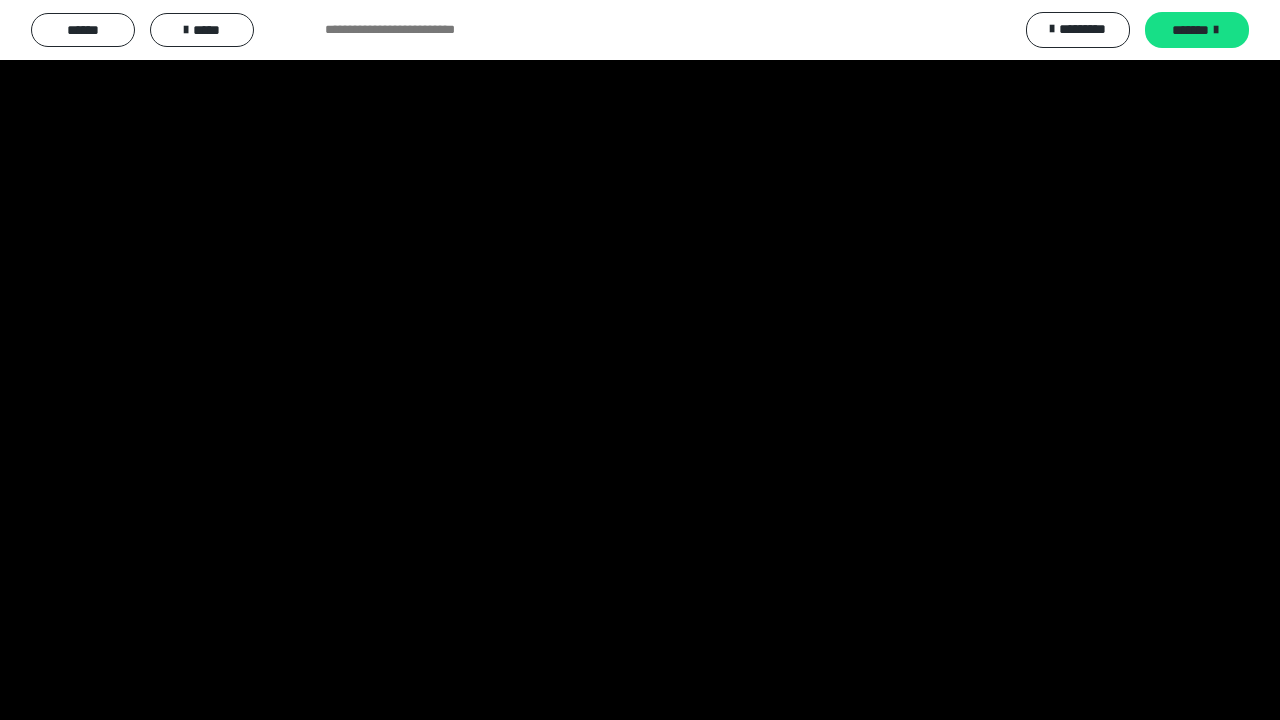 click at bounding box center [640, 360] 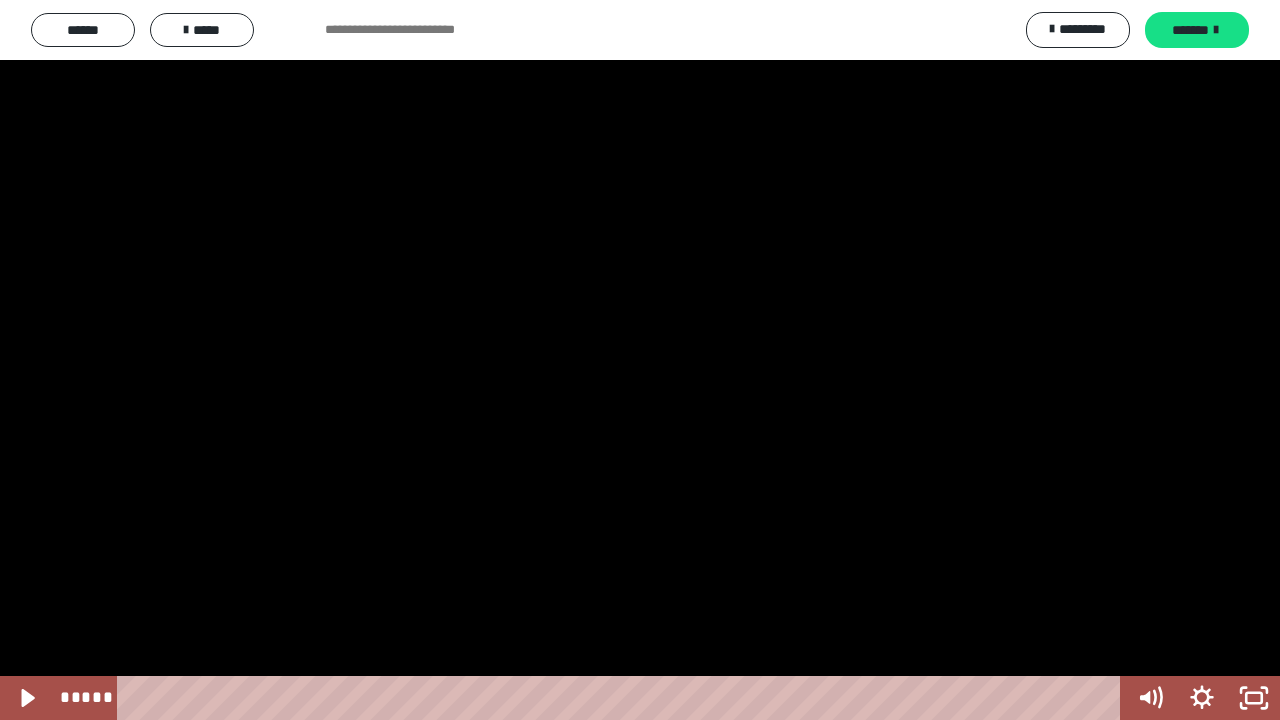 click at bounding box center (640, 360) 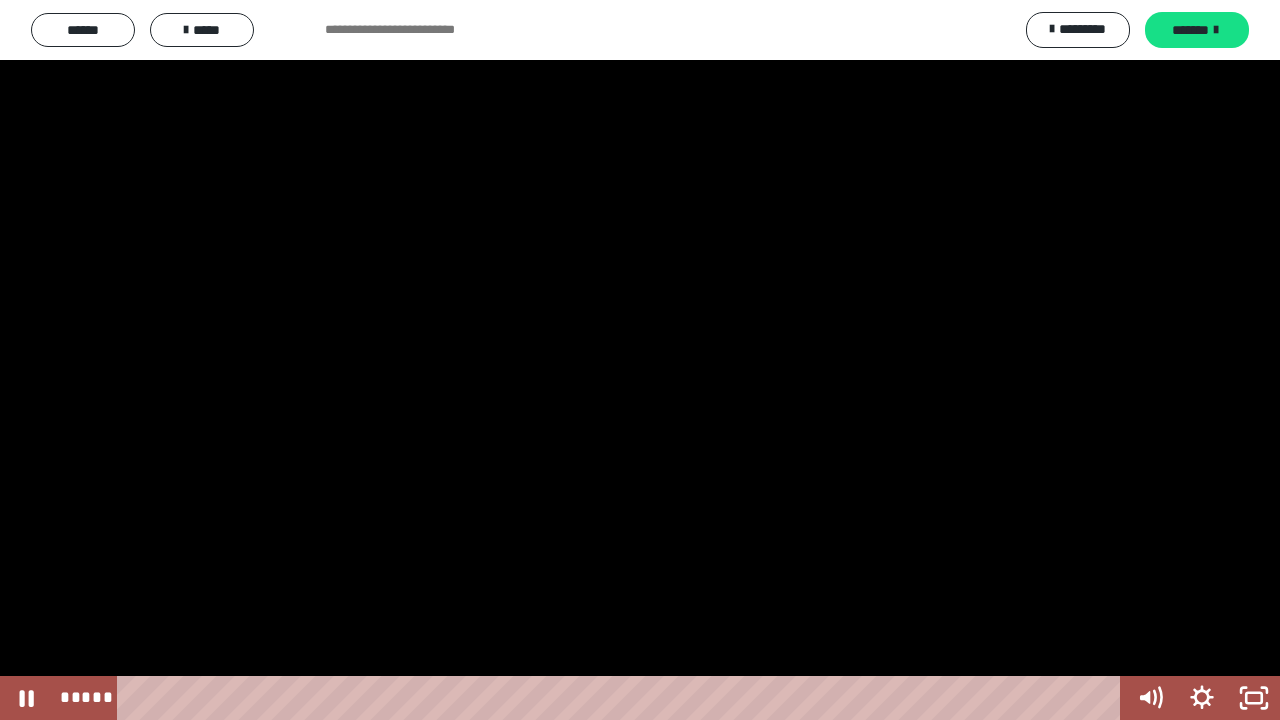 click at bounding box center (640, 360) 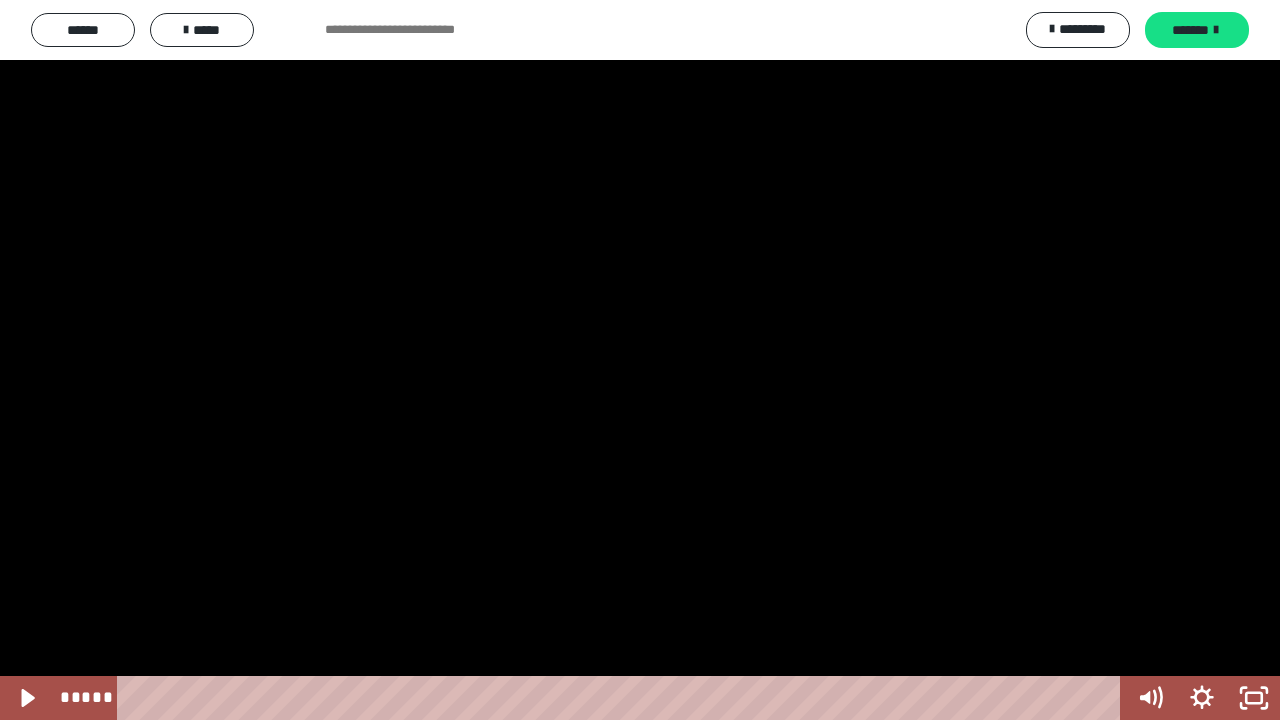 click at bounding box center (640, 360) 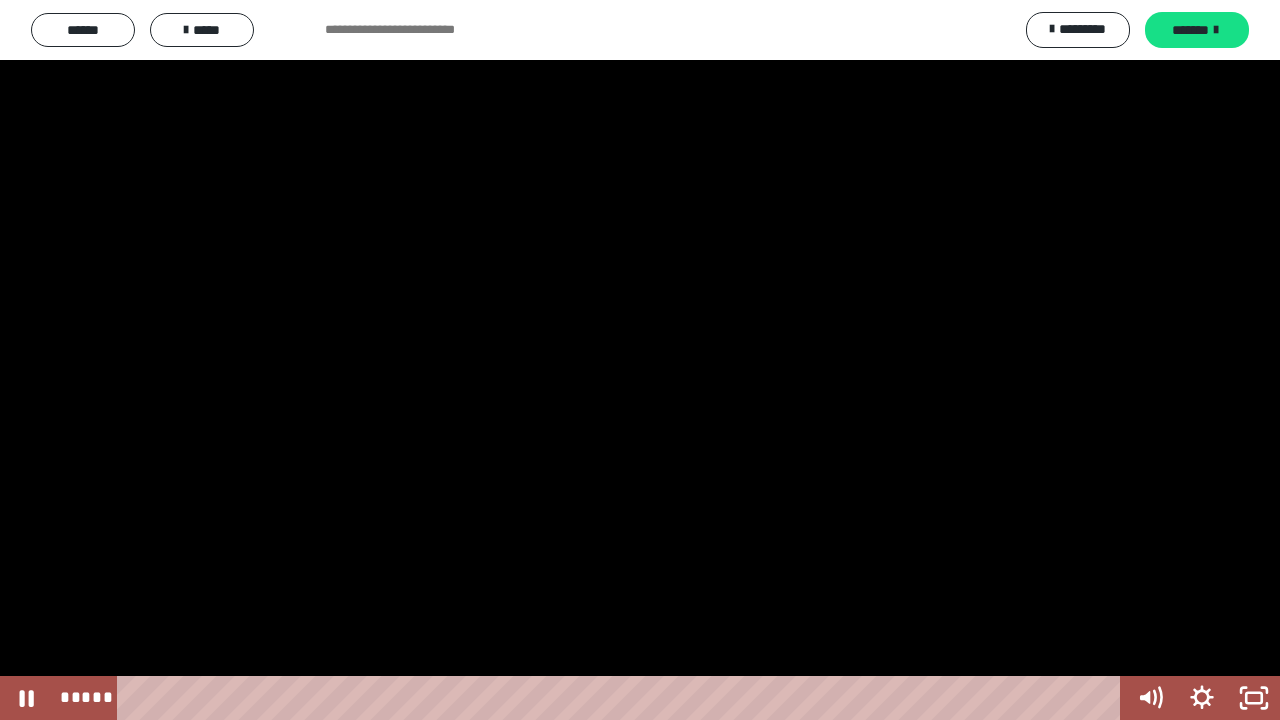 click at bounding box center (640, 360) 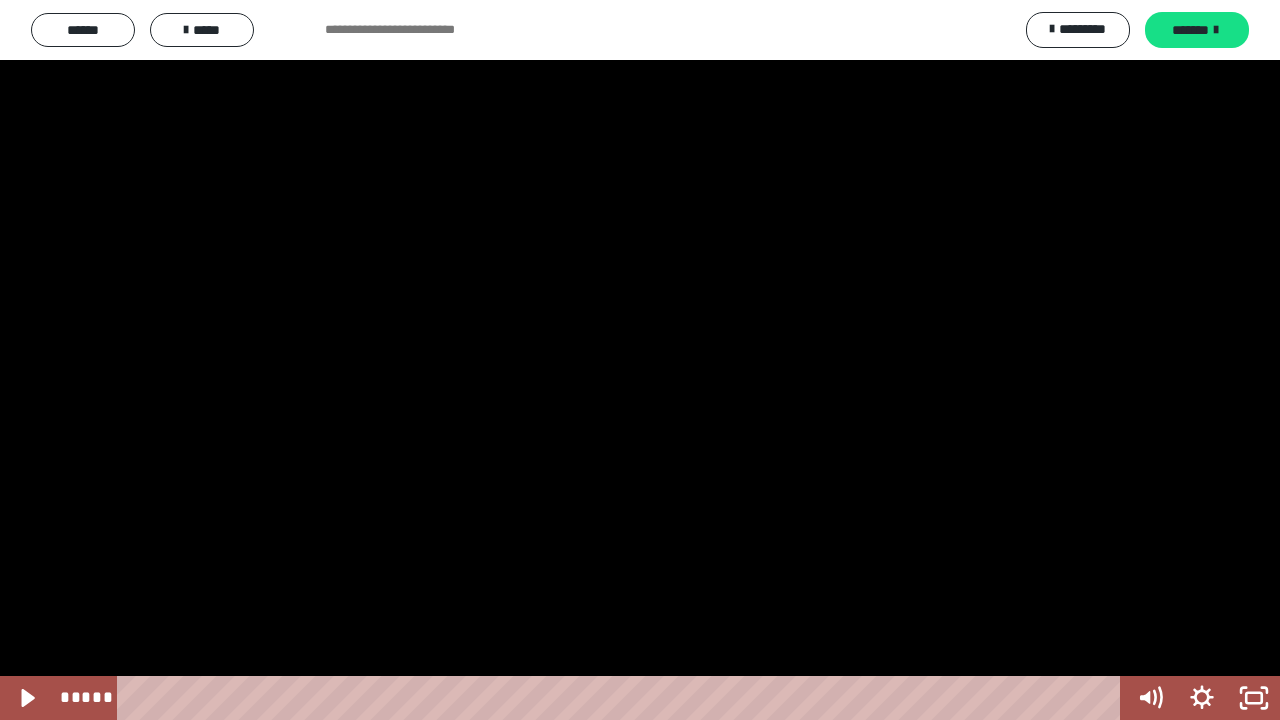 click at bounding box center (640, 360) 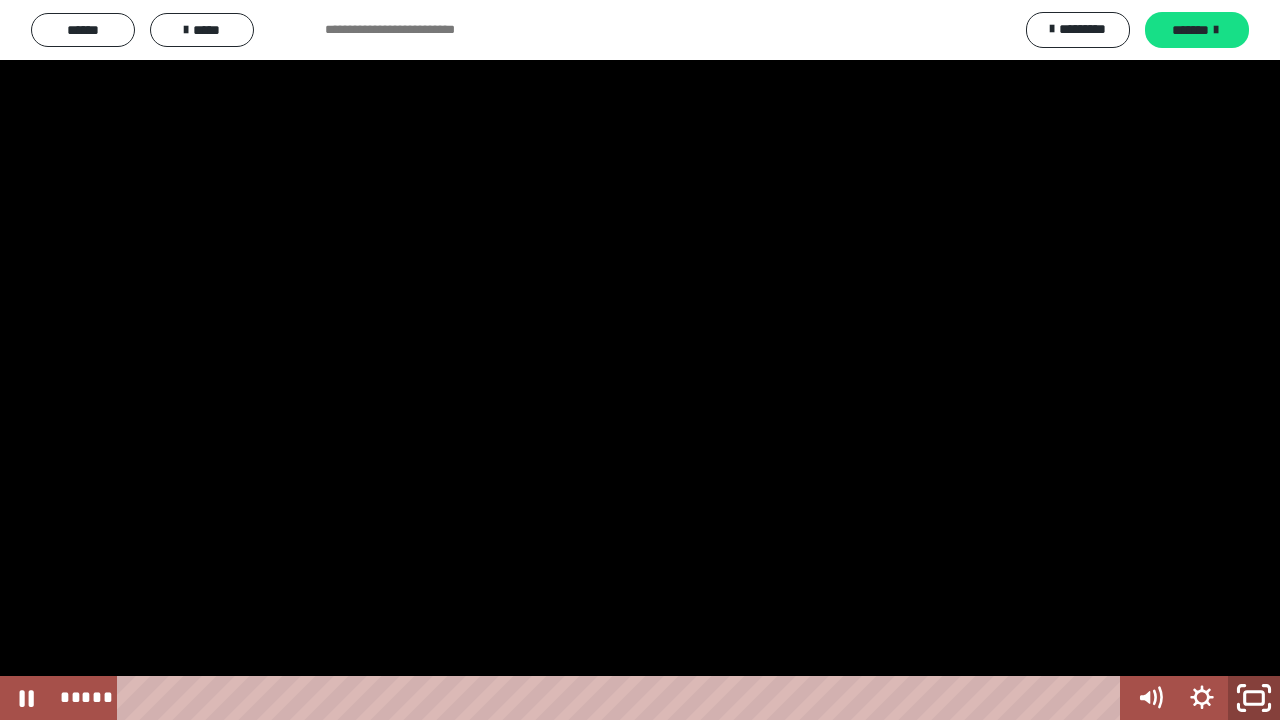 click 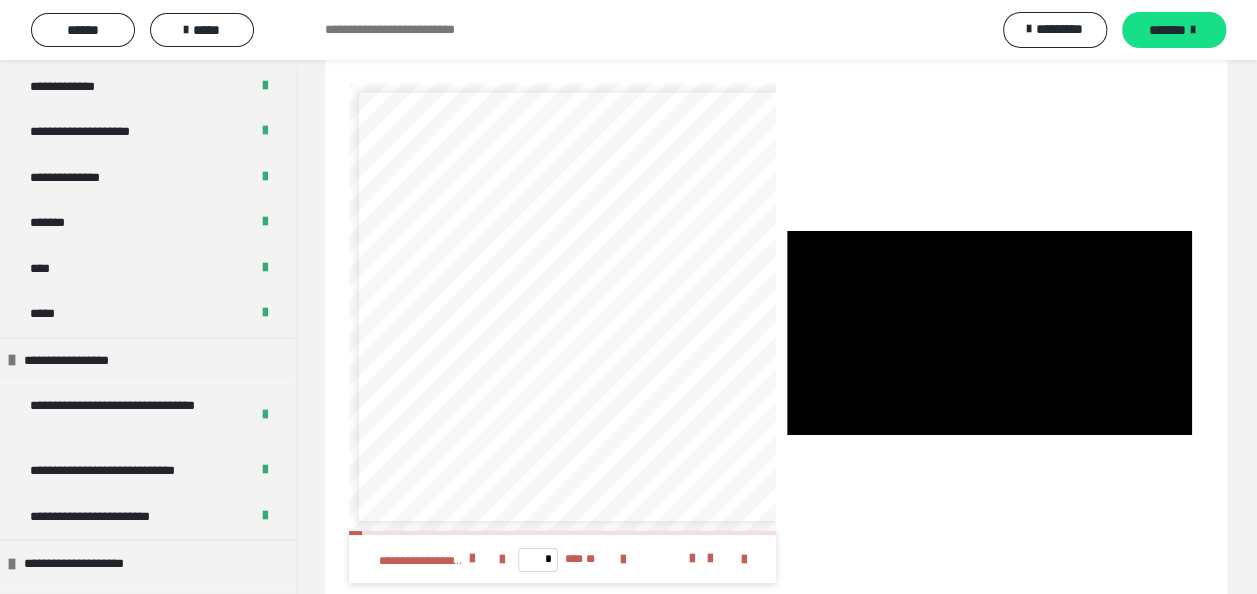 scroll, scrollTop: 1409, scrollLeft: 0, axis: vertical 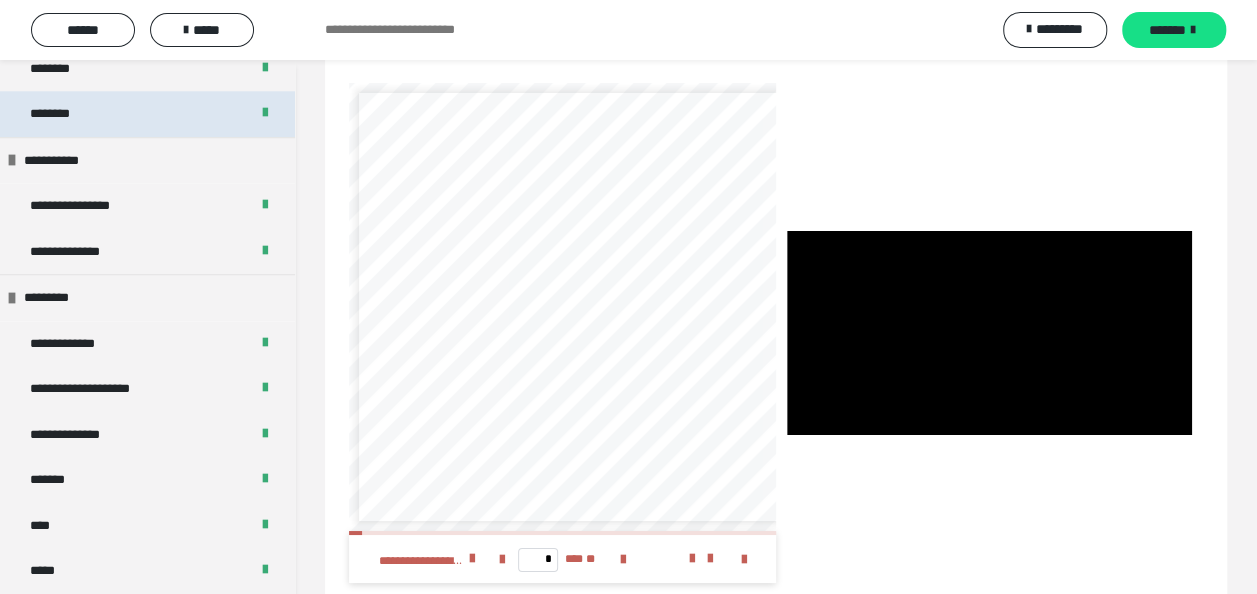 click on "********" at bounding box center [147, 114] 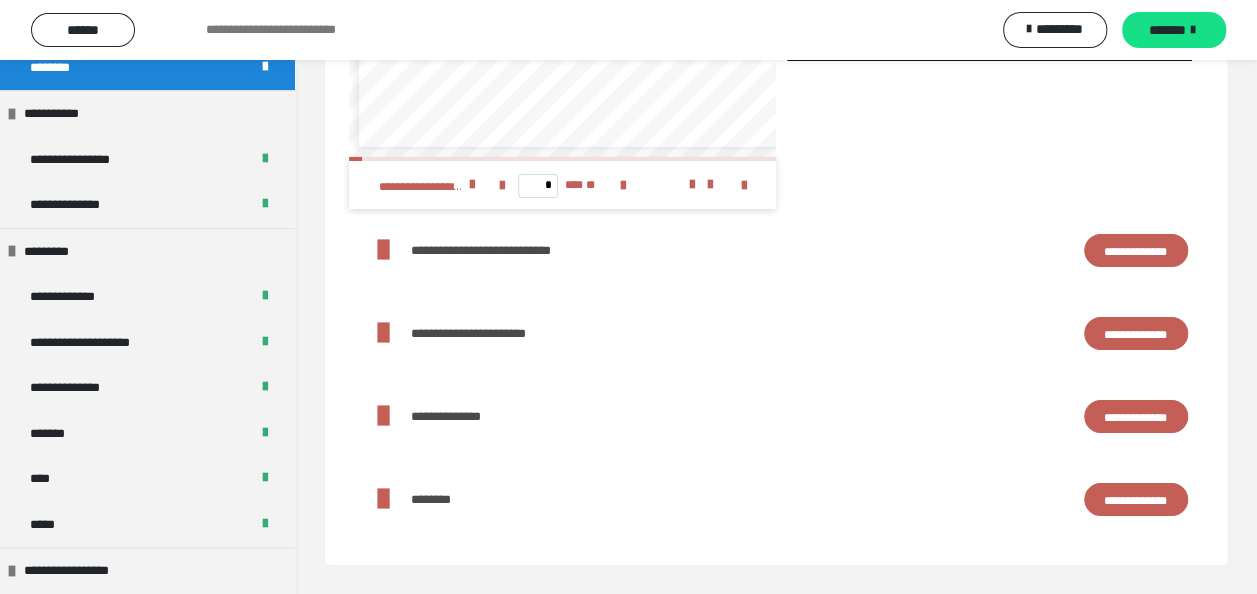 scroll, scrollTop: 3086, scrollLeft: 0, axis: vertical 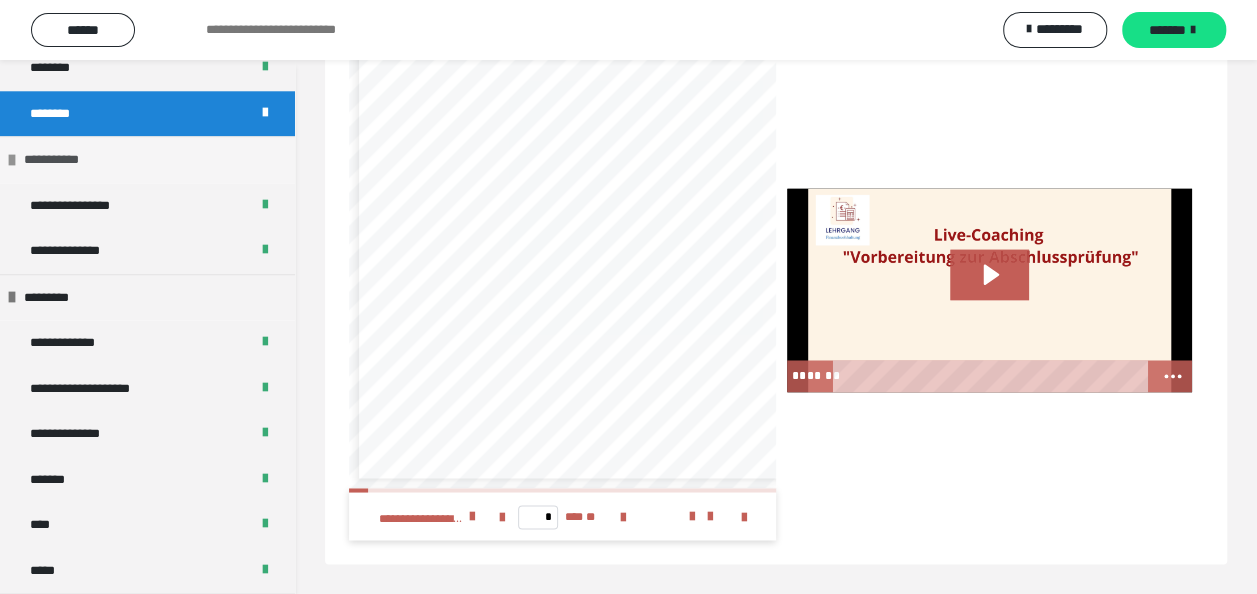 click on "**********" at bounding box center [147, 159] 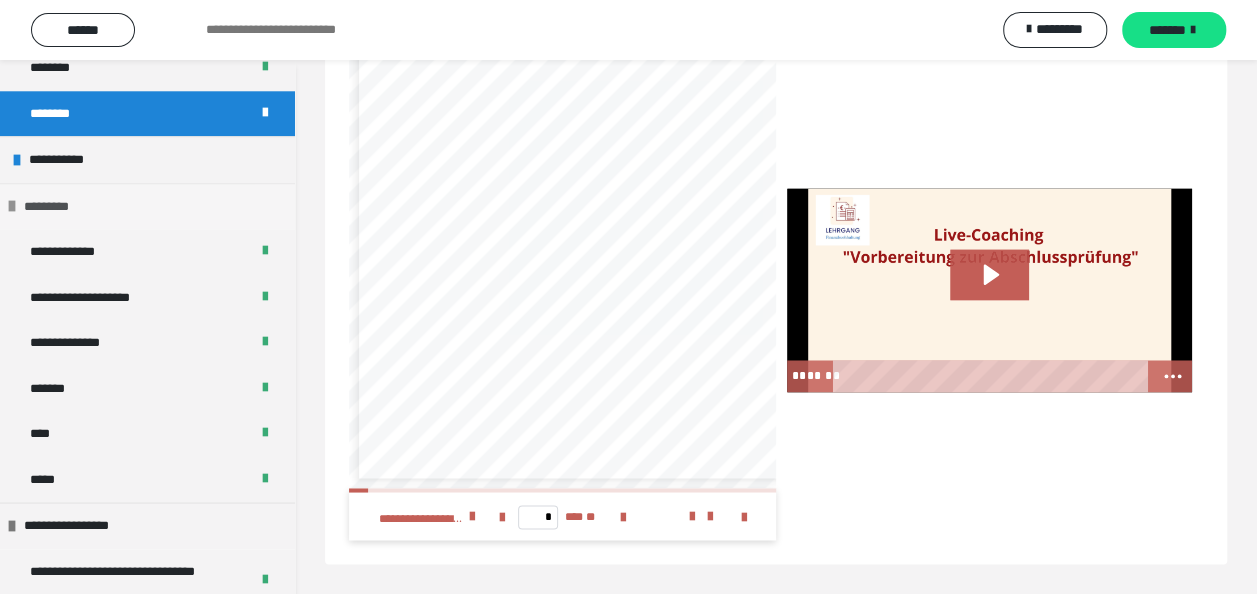 click at bounding box center (12, 206) 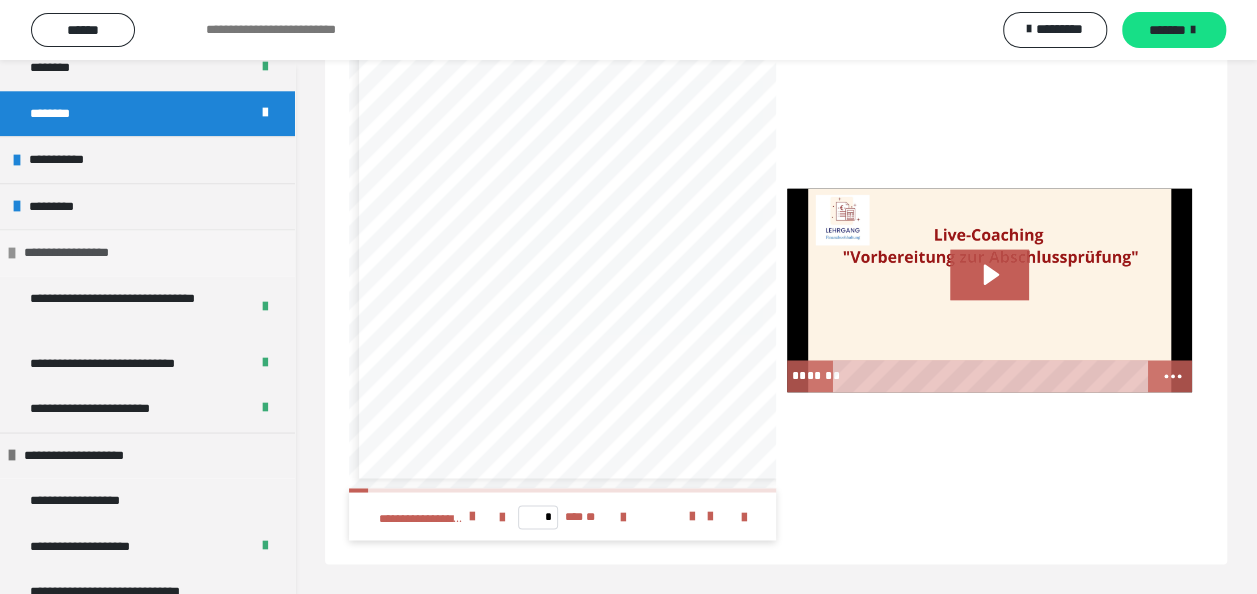 click at bounding box center (12, 253) 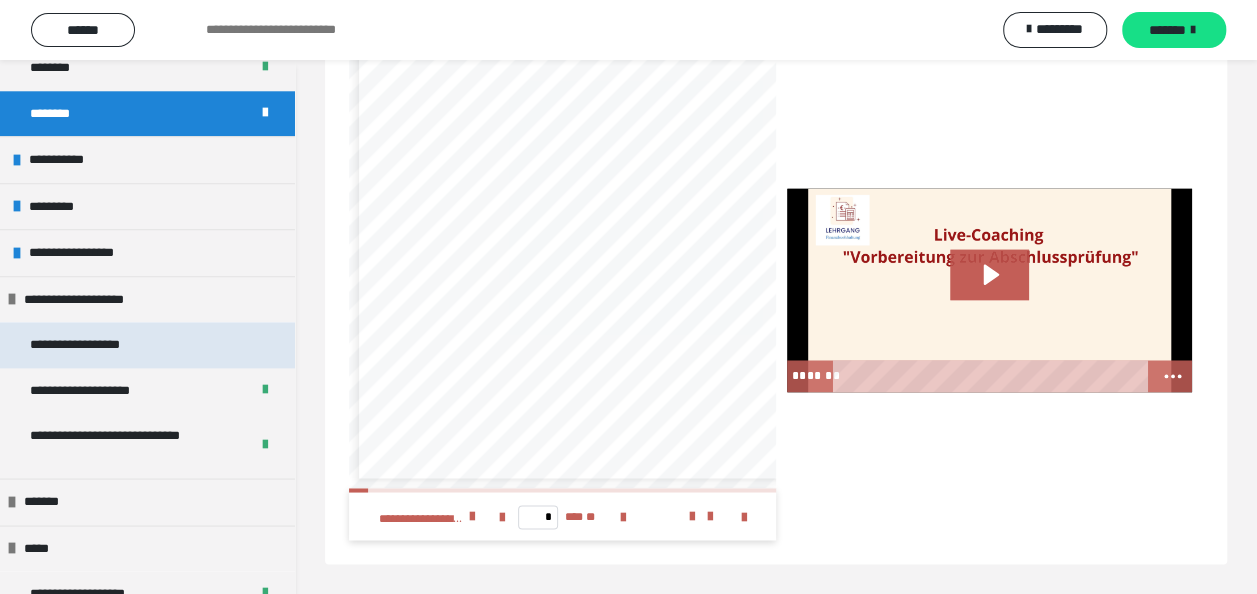 click on "**********" at bounding box center (98, 345) 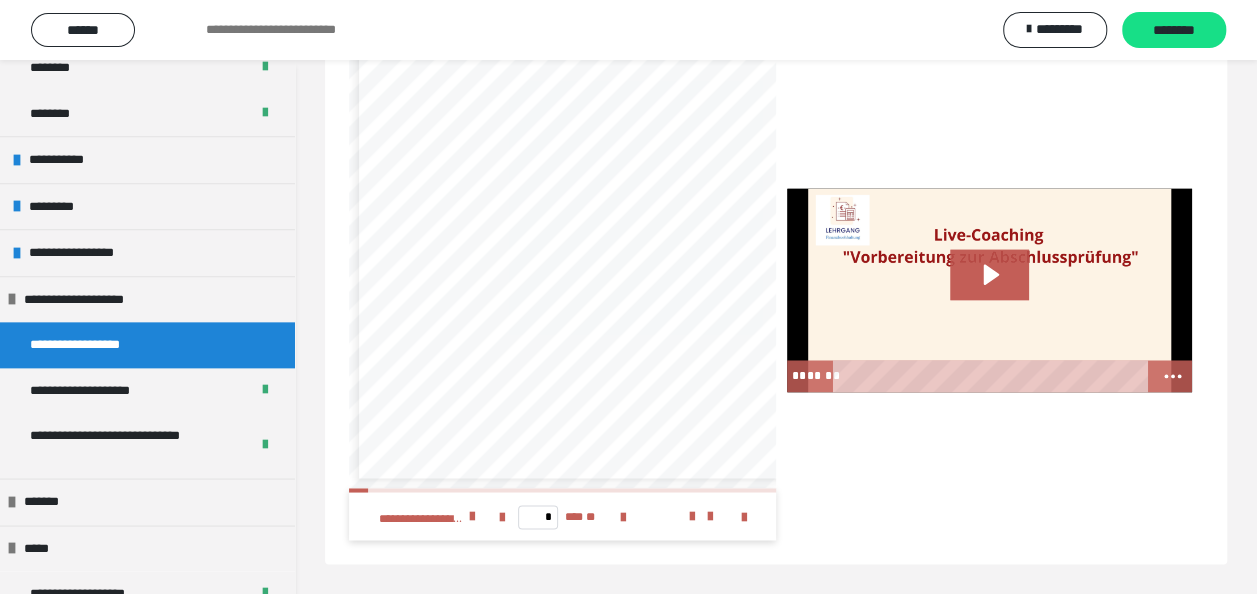 scroll, scrollTop: 556, scrollLeft: 0, axis: vertical 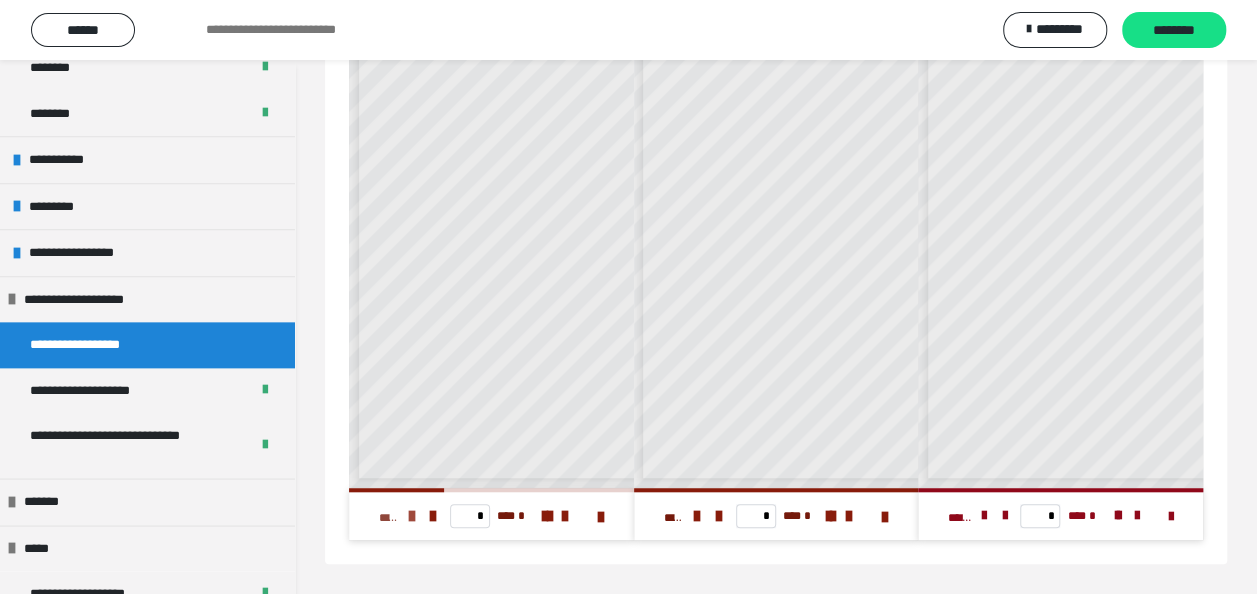 click at bounding box center (412, 516) 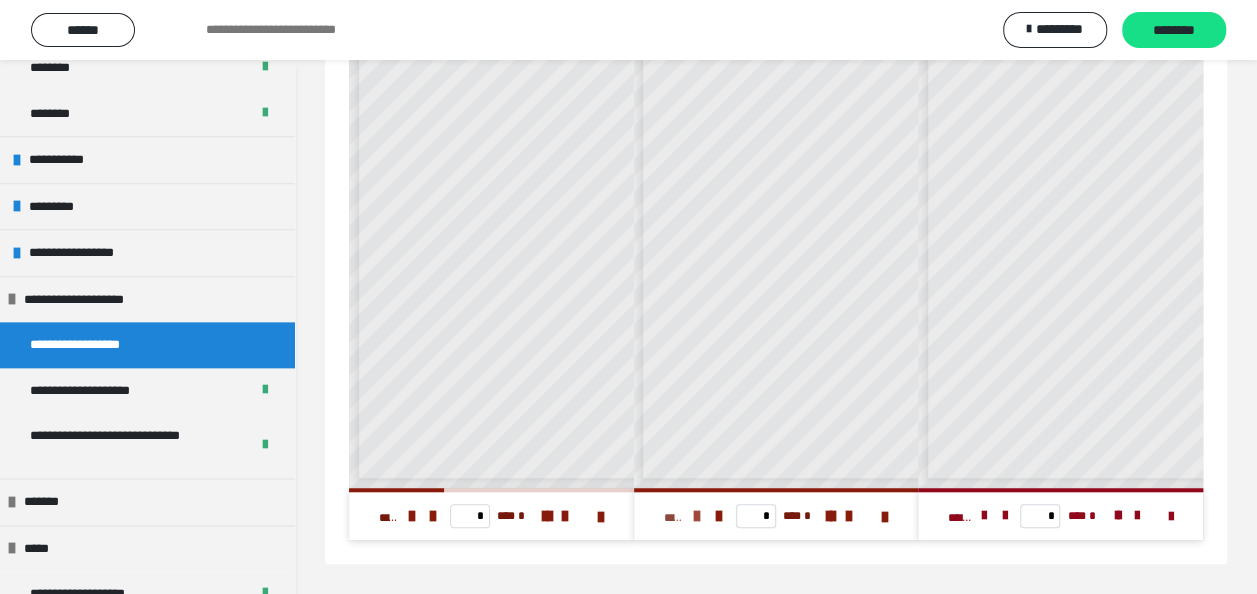 click at bounding box center (696, 516) 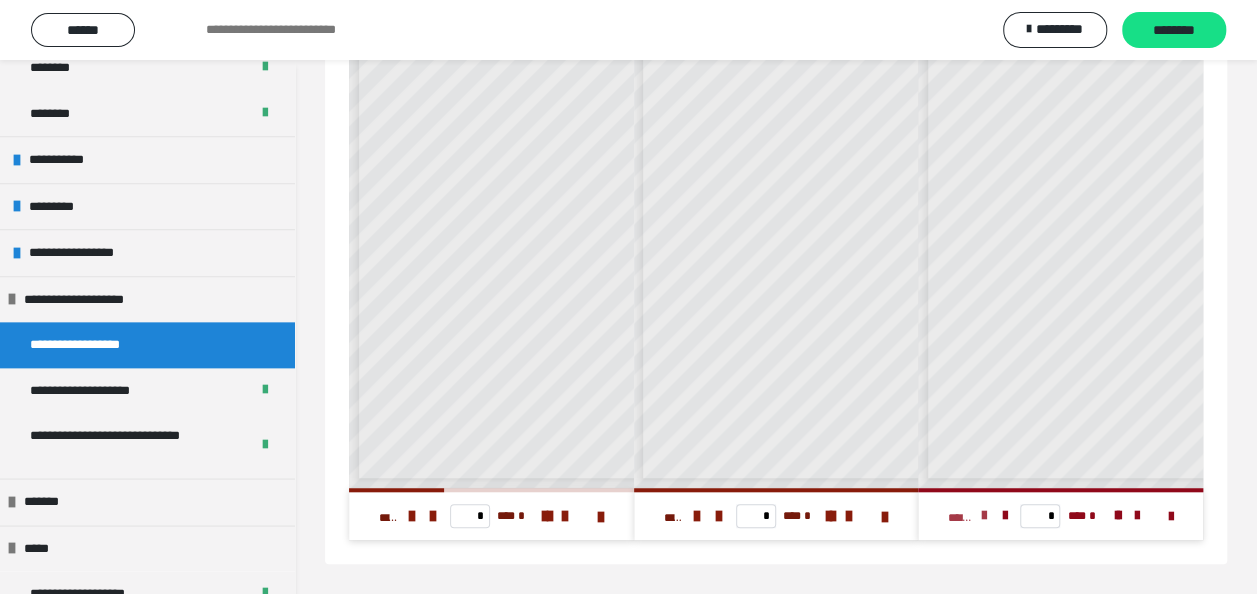 click at bounding box center [984, 516] 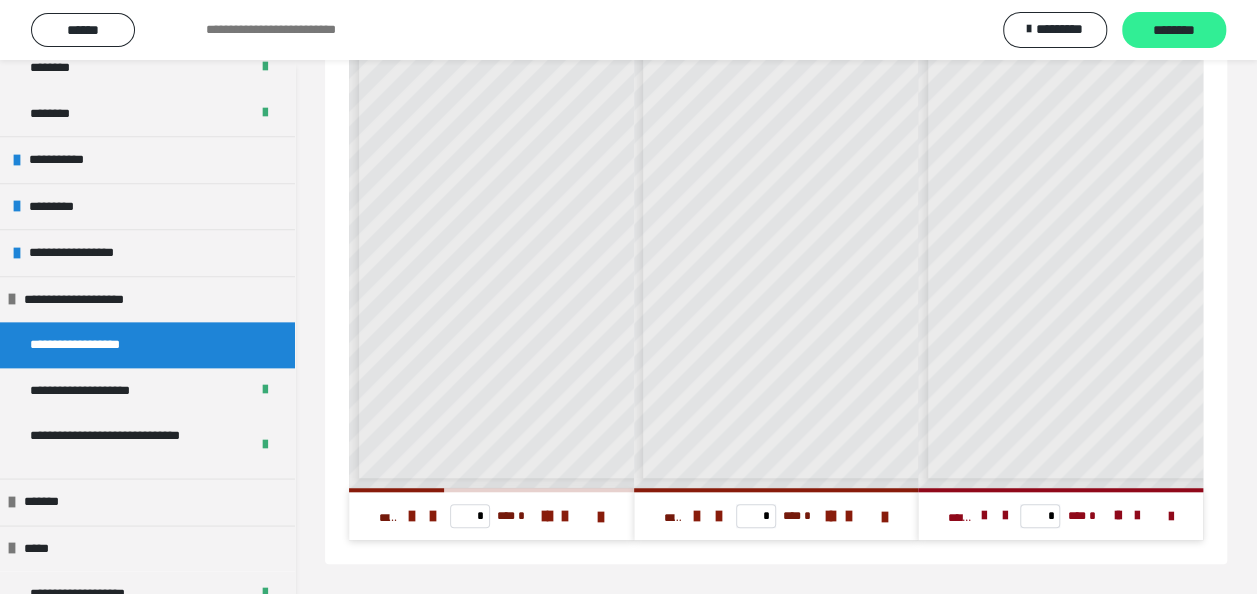 click on "********" at bounding box center (1174, 31) 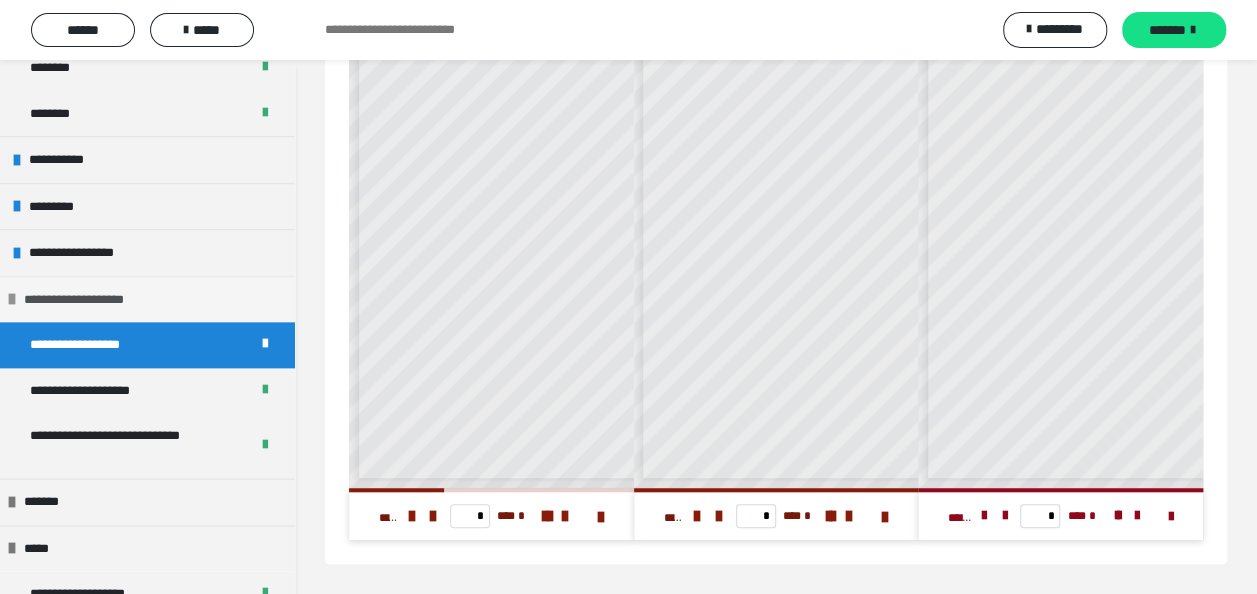 click at bounding box center [12, 299] 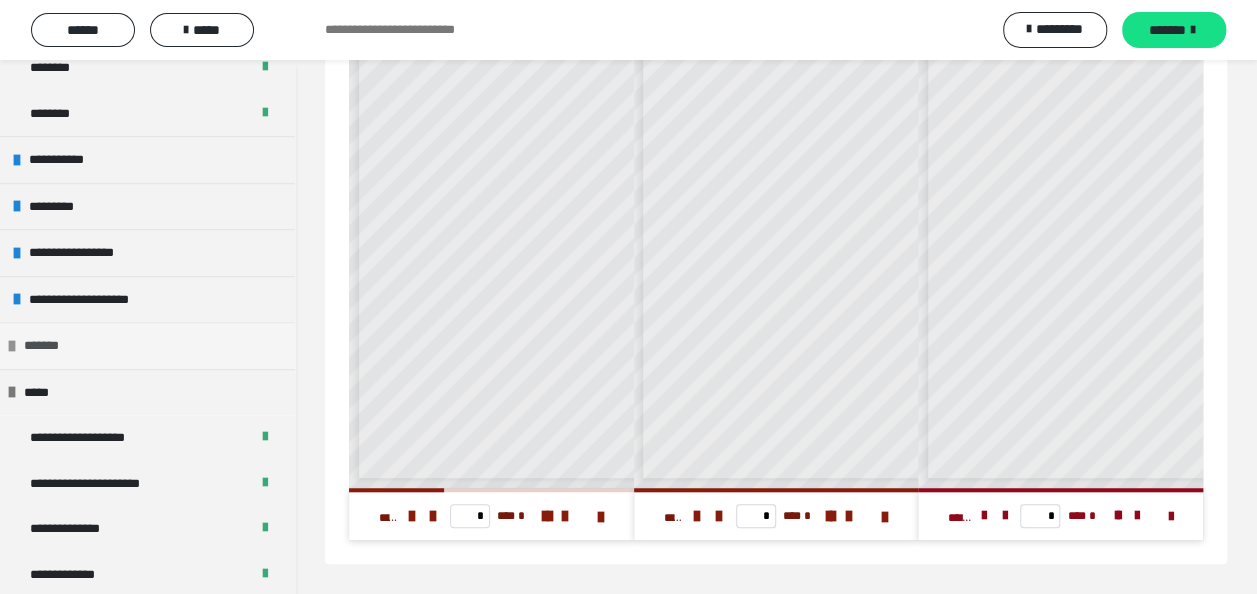 click at bounding box center (12, 346) 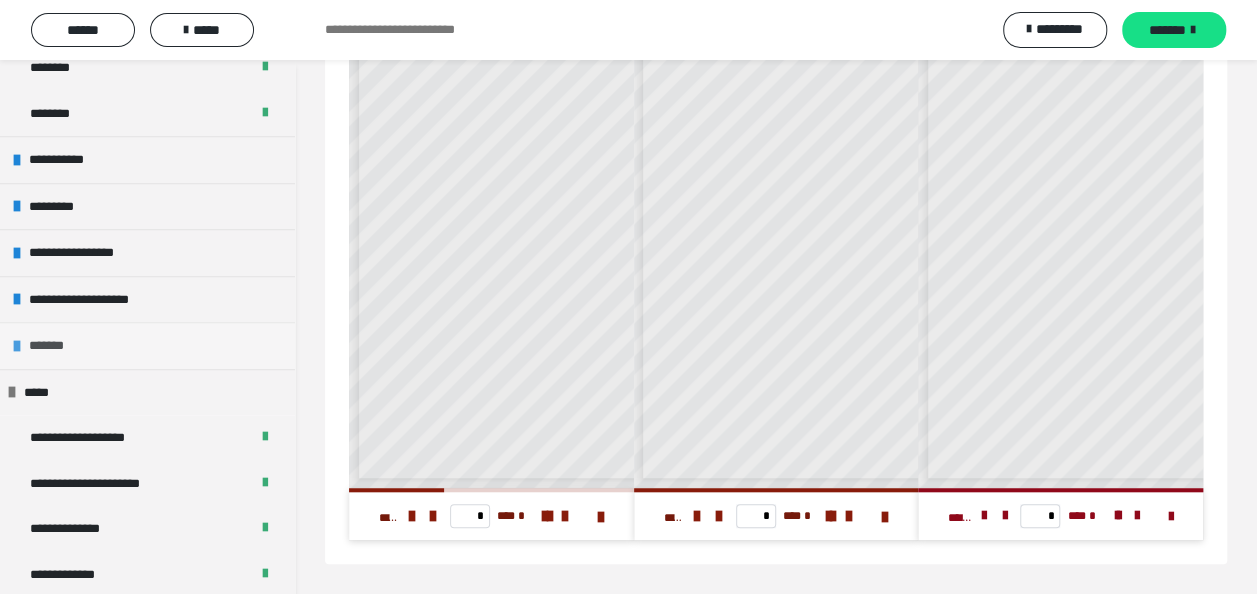 click at bounding box center [17, 346] 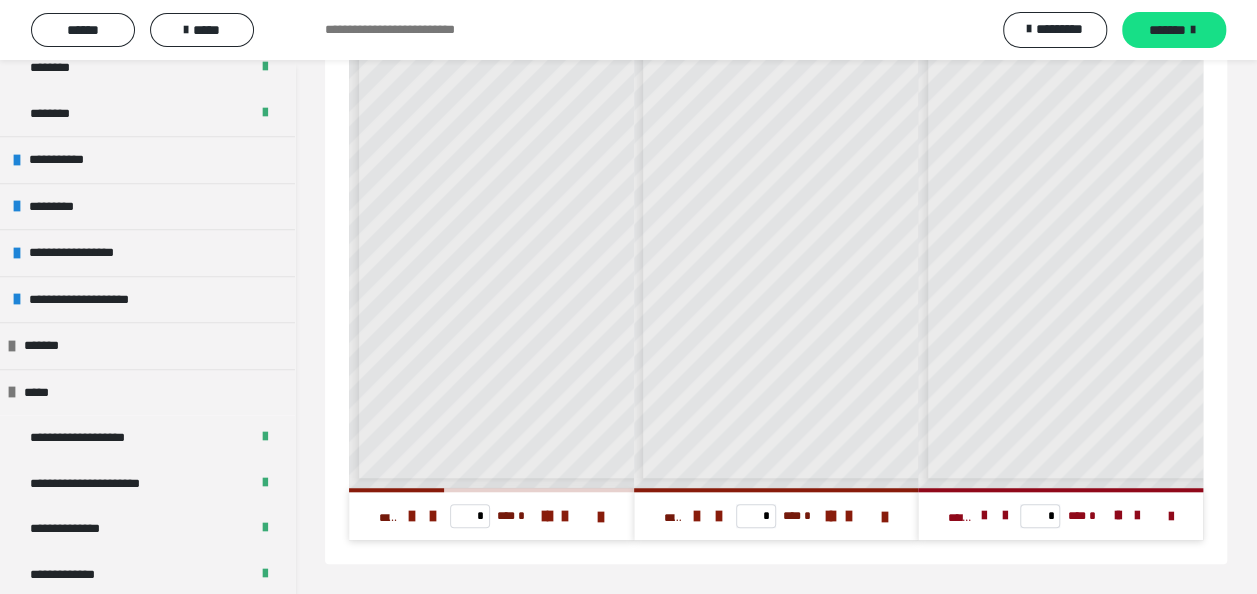 scroll, scrollTop: 0, scrollLeft: 0, axis: both 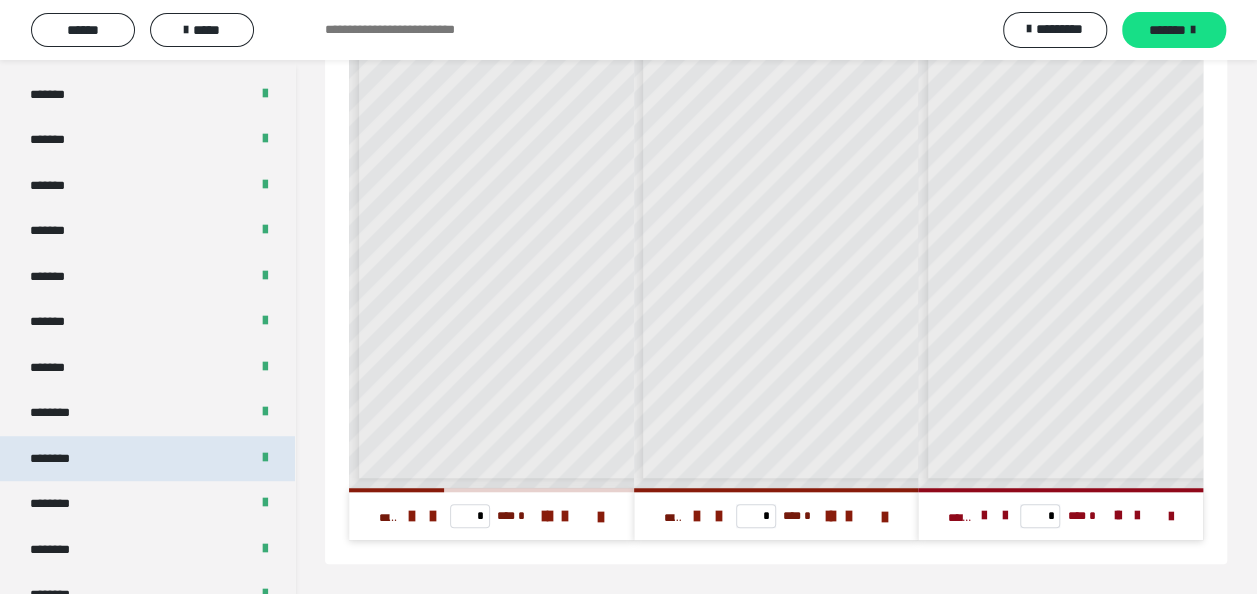 click on "********" at bounding box center (147, 459) 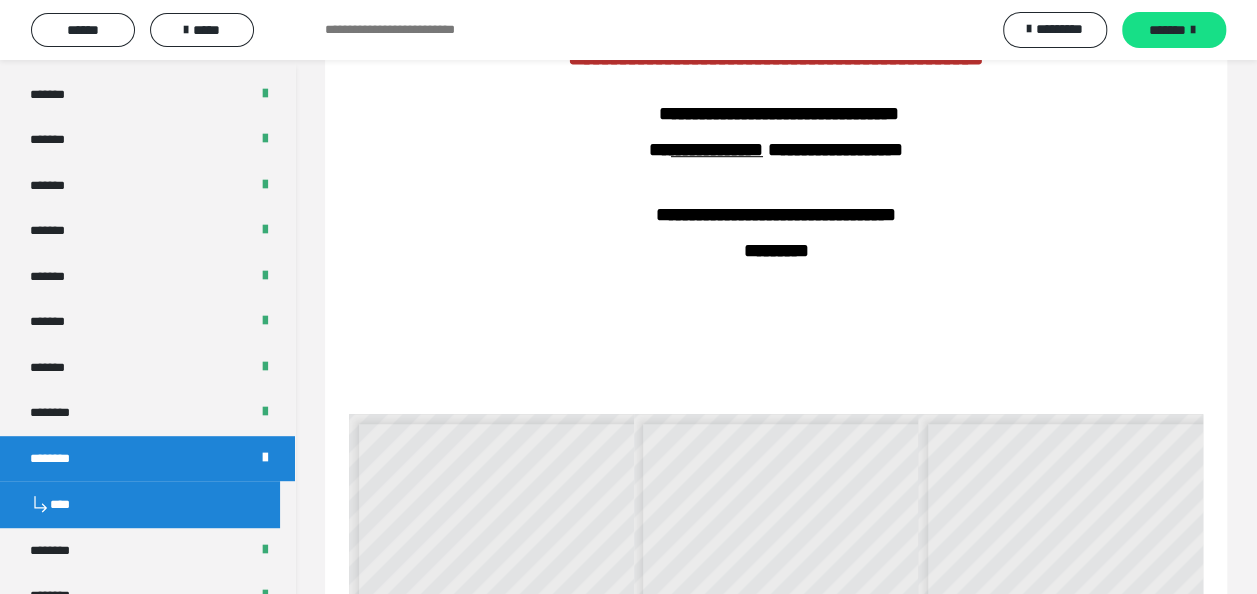 scroll, scrollTop: 930, scrollLeft: 0, axis: vertical 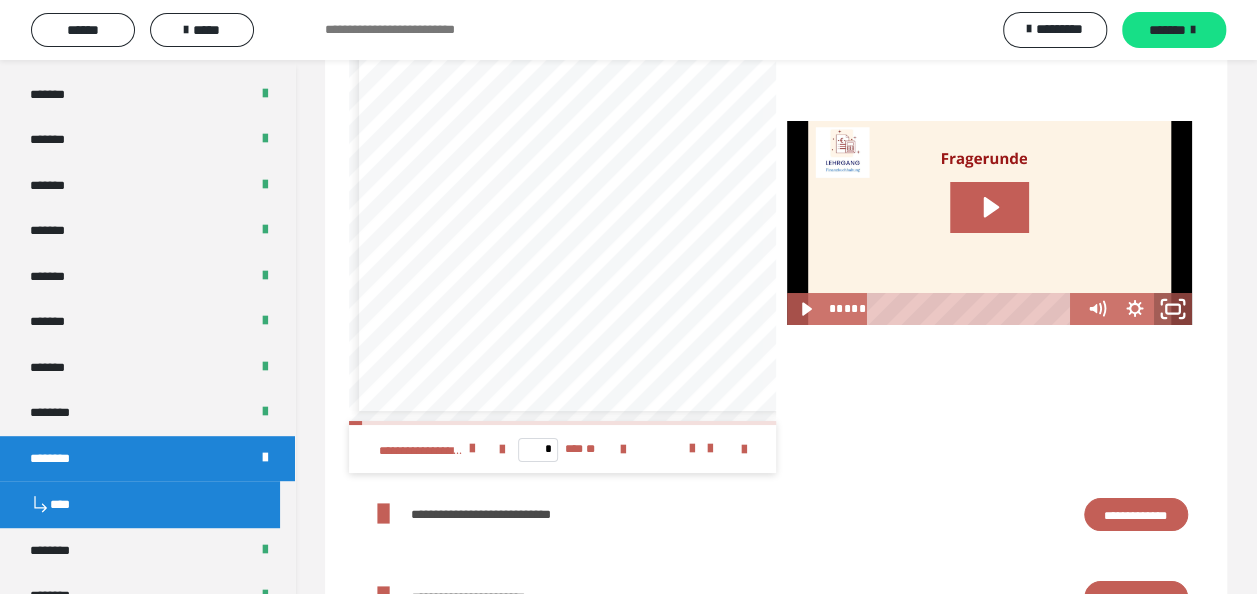 click 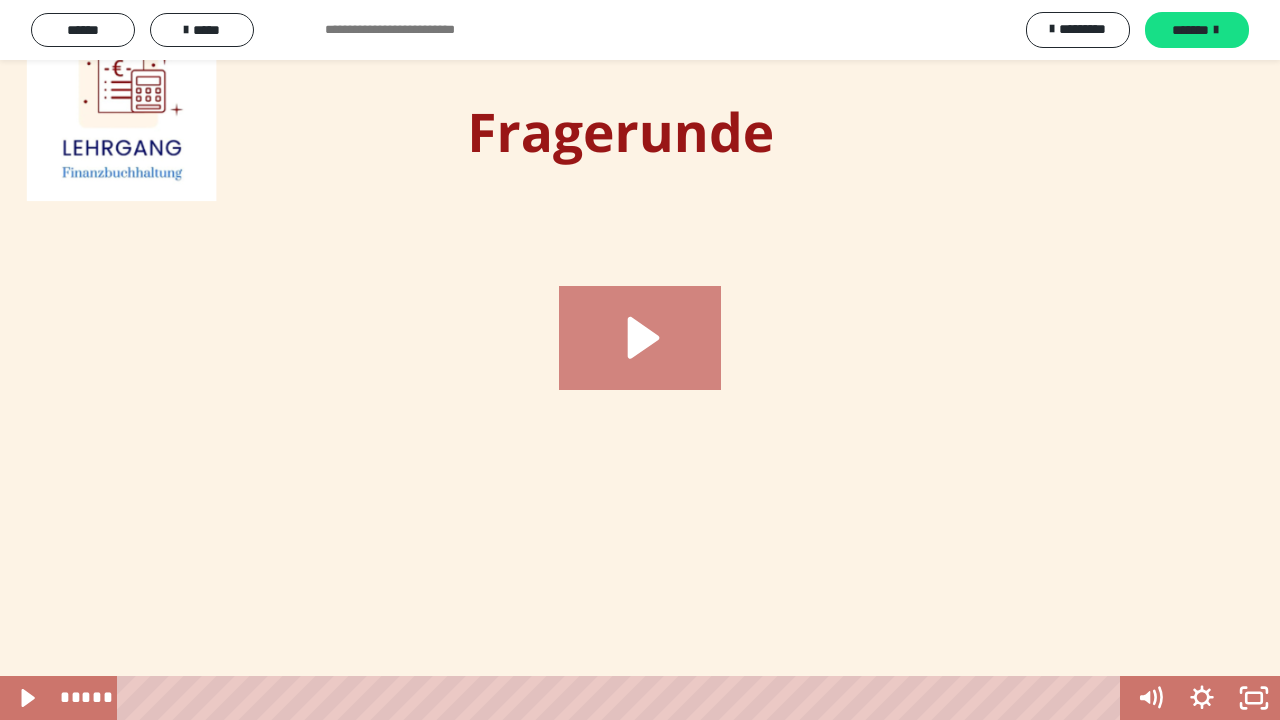 click 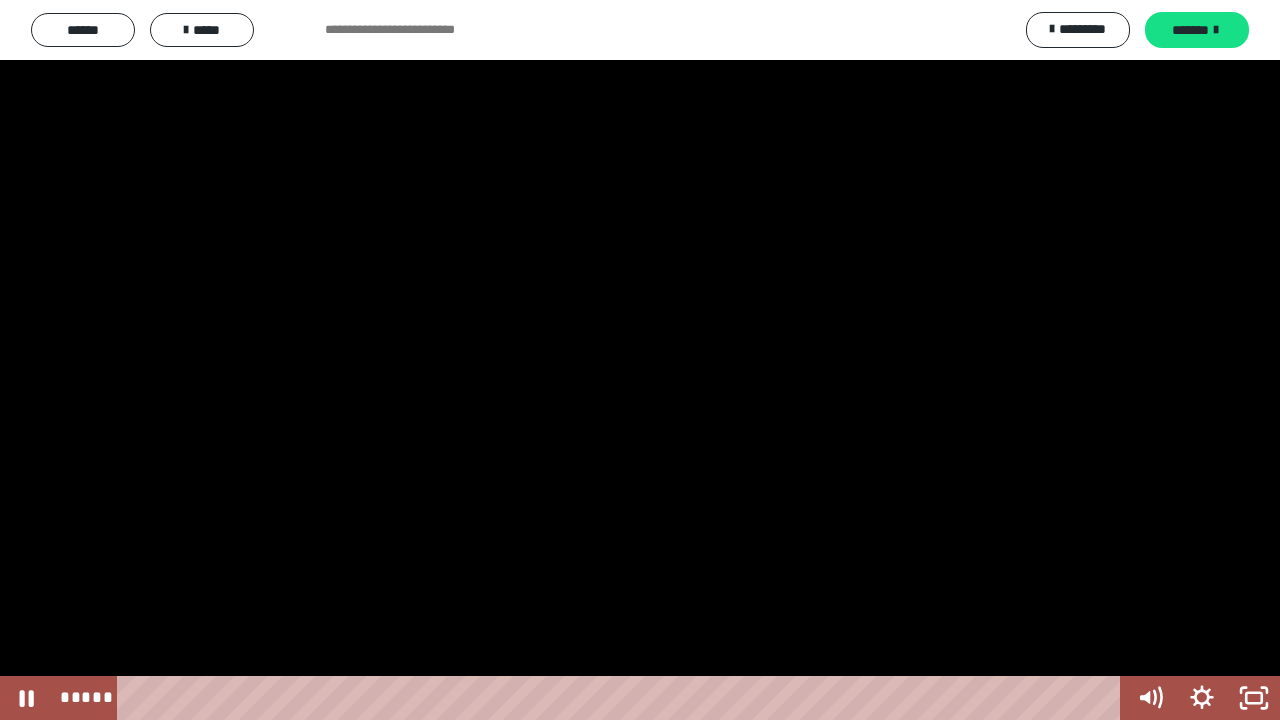 click at bounding box center [640, 360] 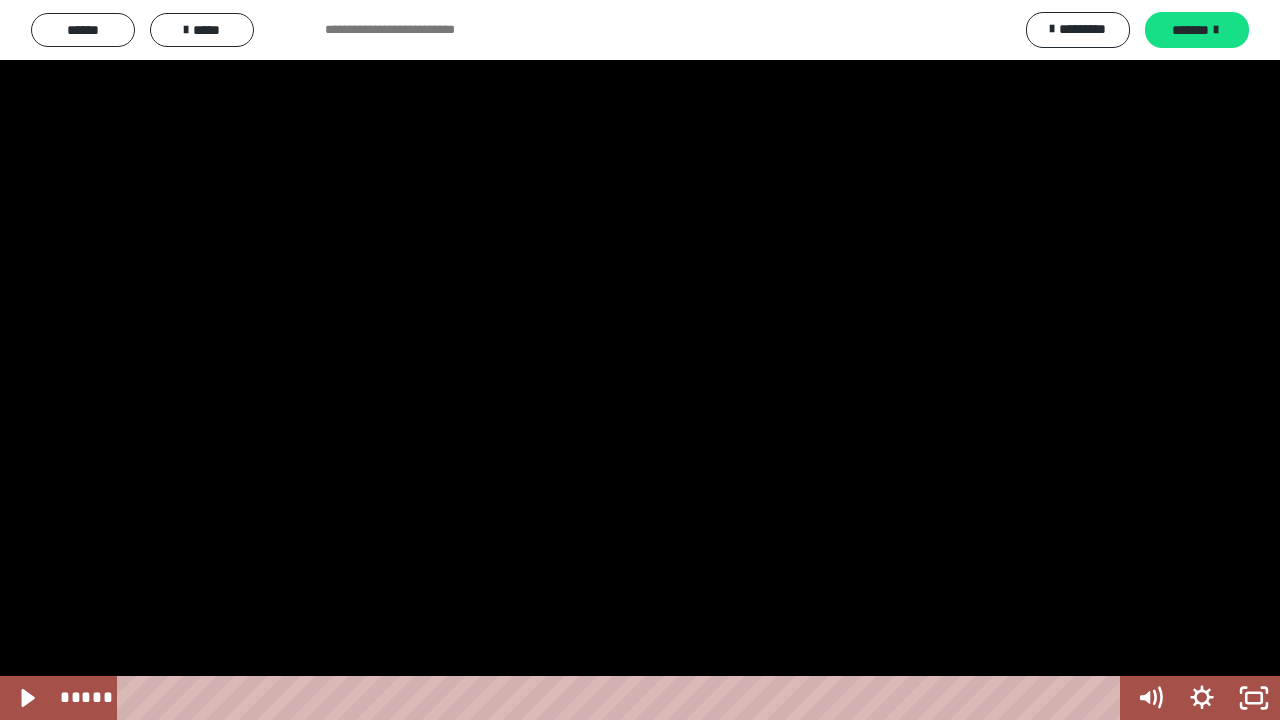 click at bounding box center (640, 360) 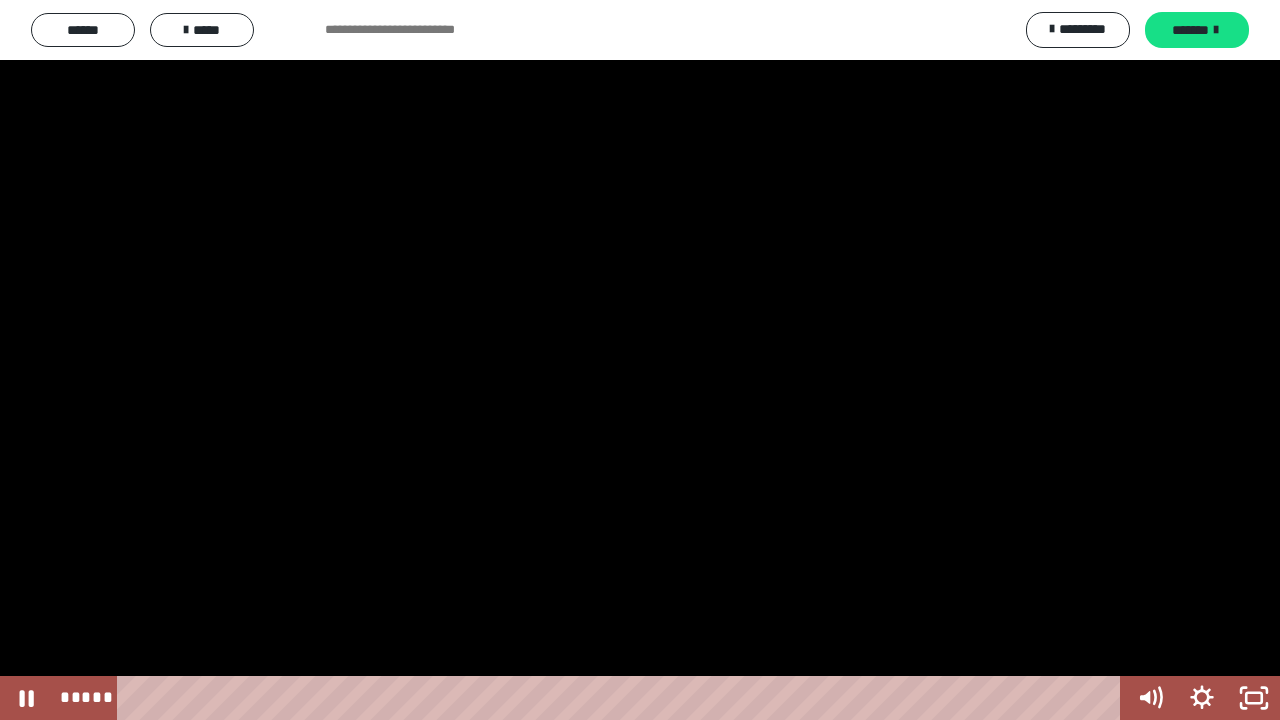 click at bounding box center (640, 360) 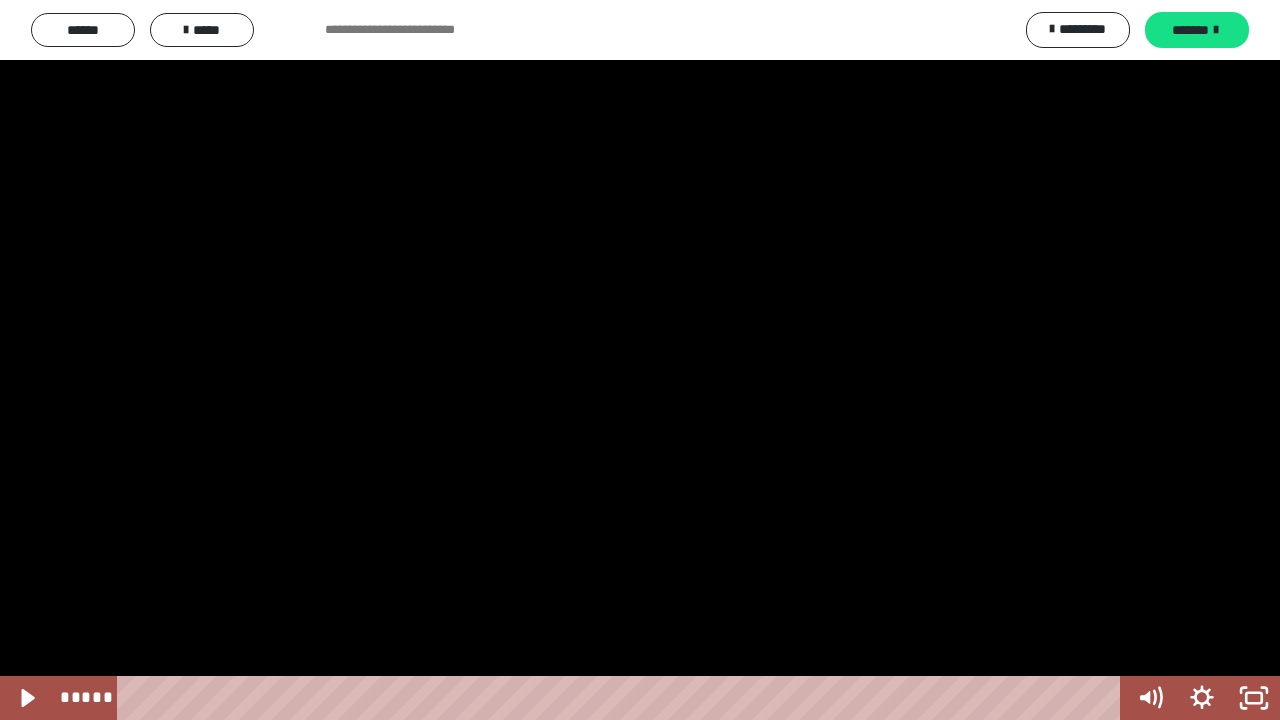 click at bounding box center [640, 360] 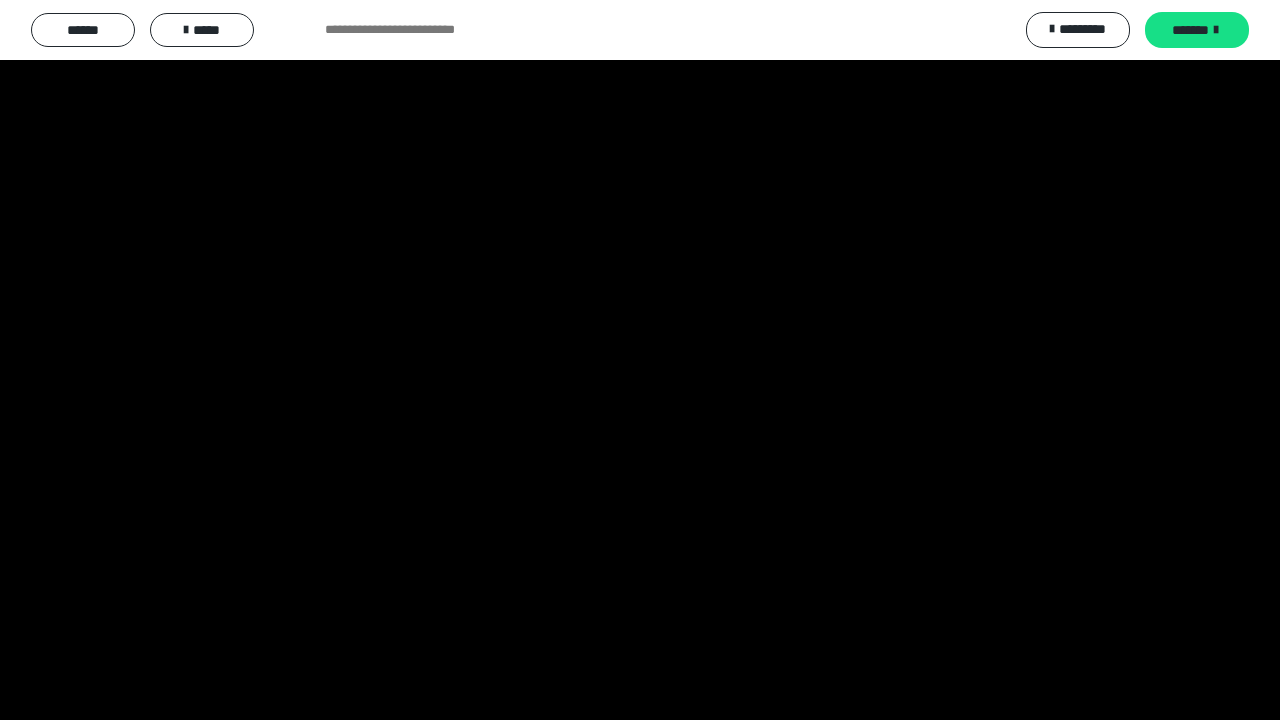 click at bounding box center [640, 360] 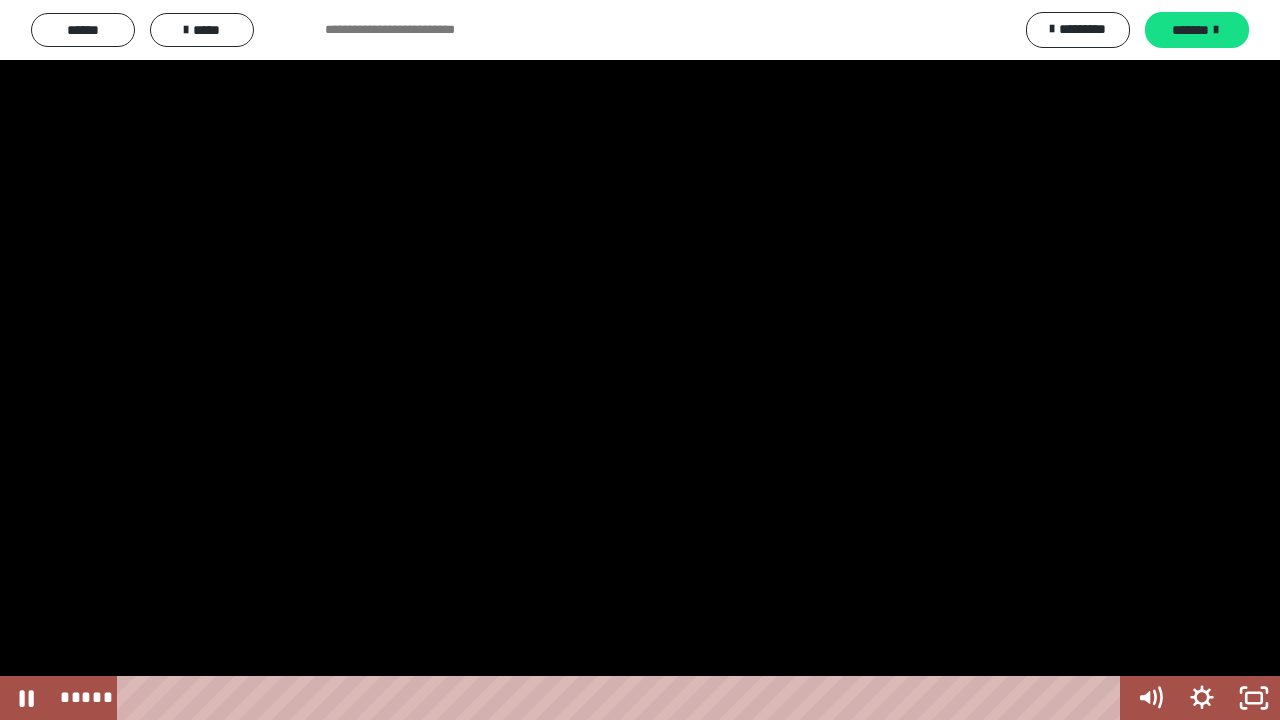 click at bounding box center (640, 360) 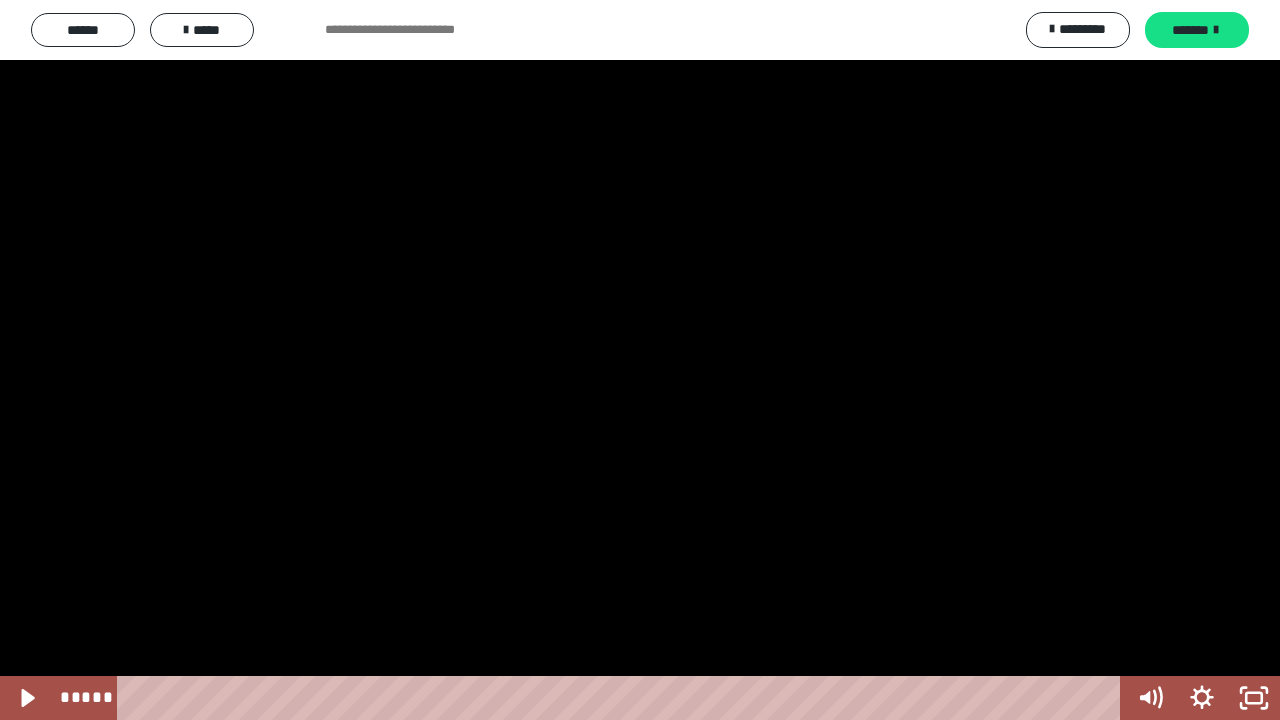 type 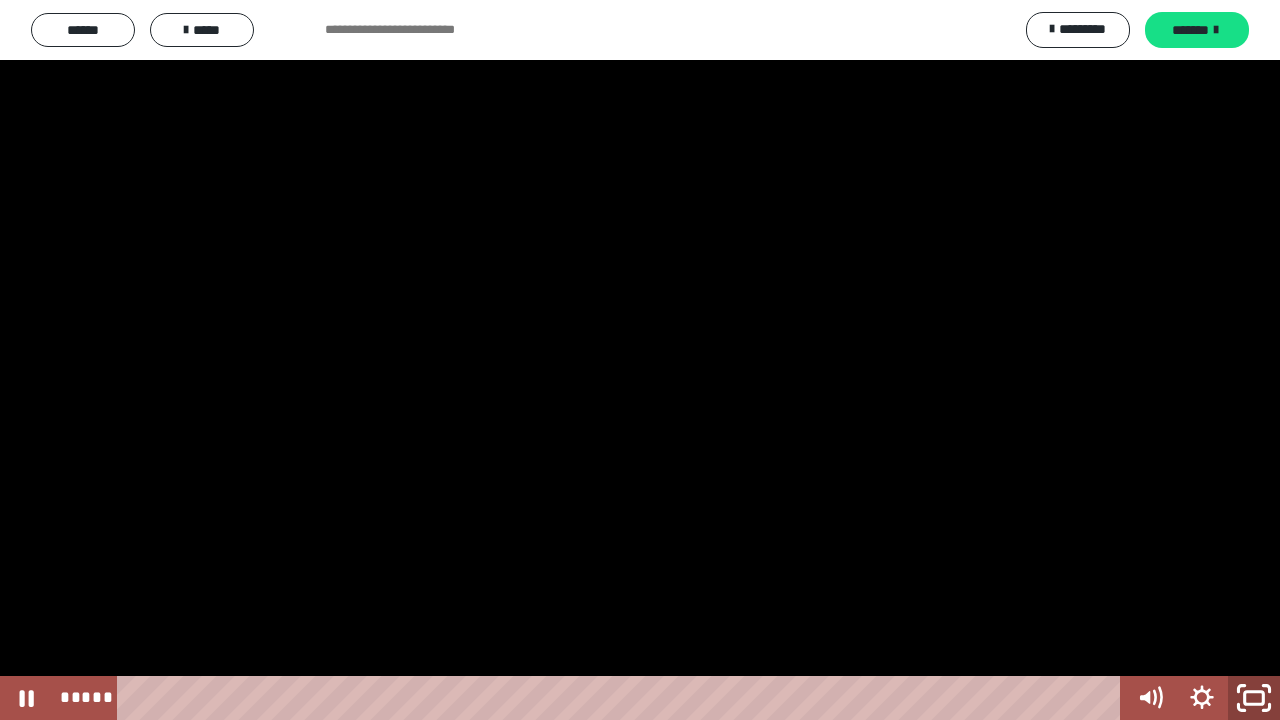 click 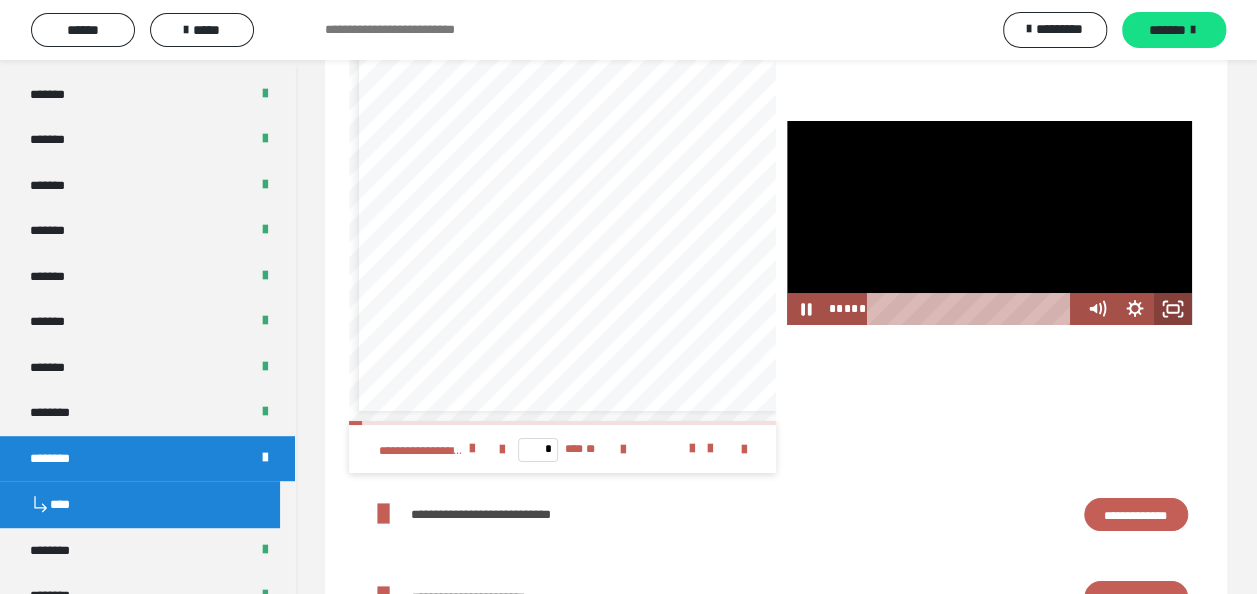 click 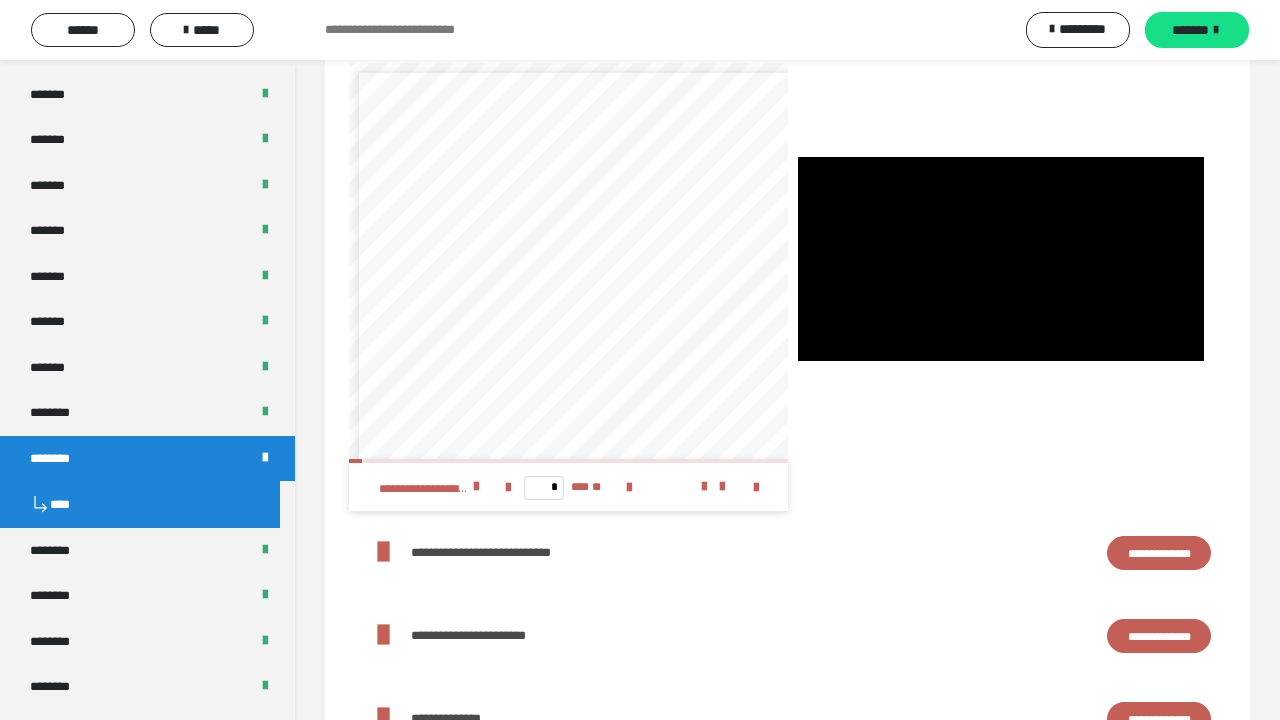 type 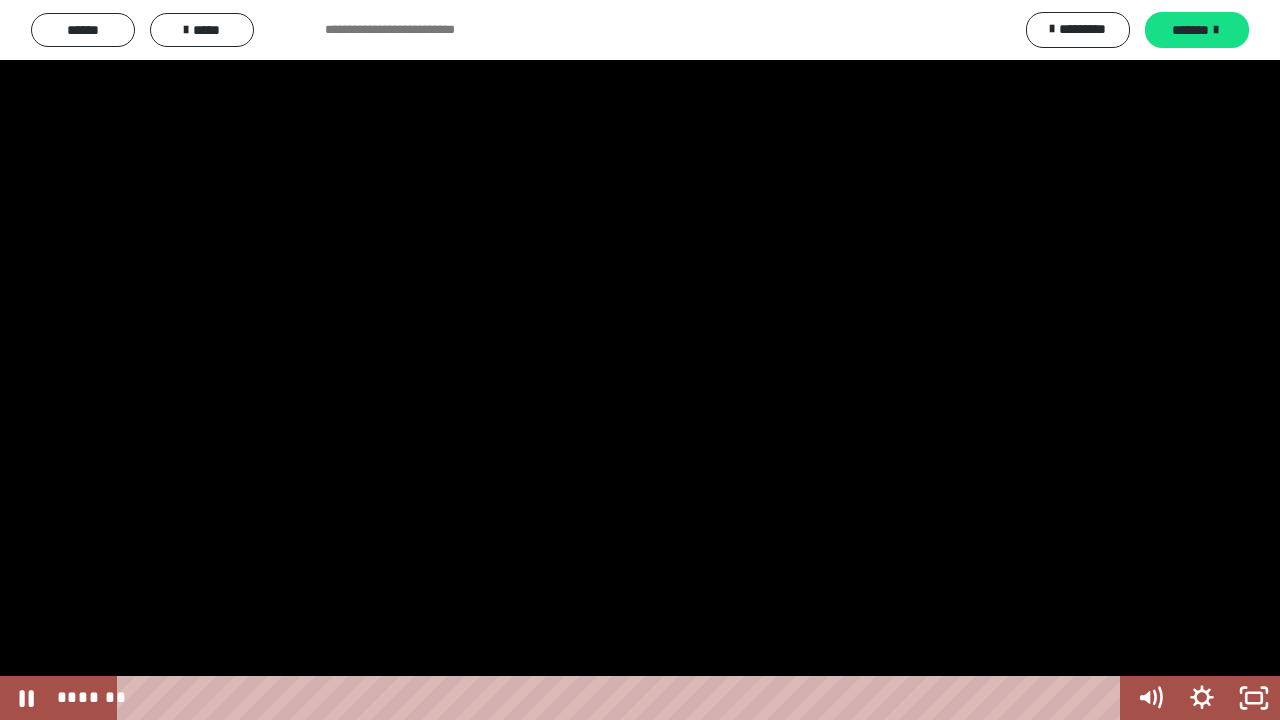 click at bounding box center [640, 360] 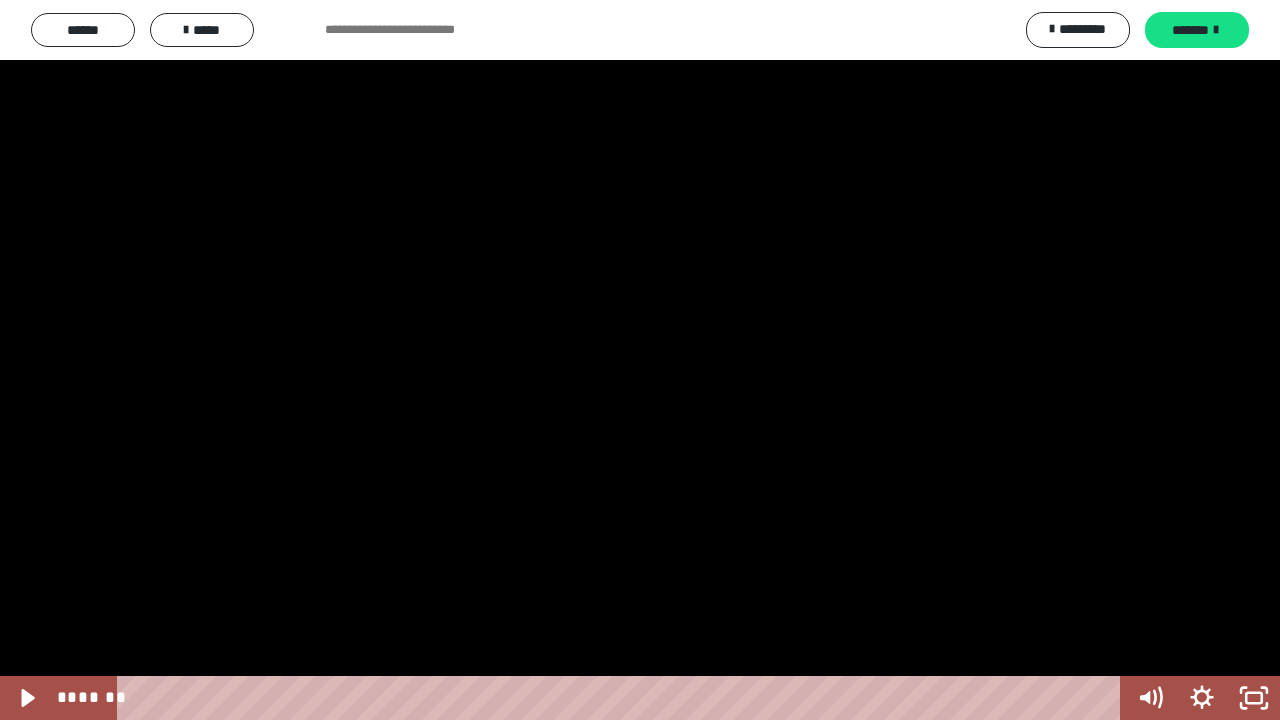 click at bounding box center (640, 360) 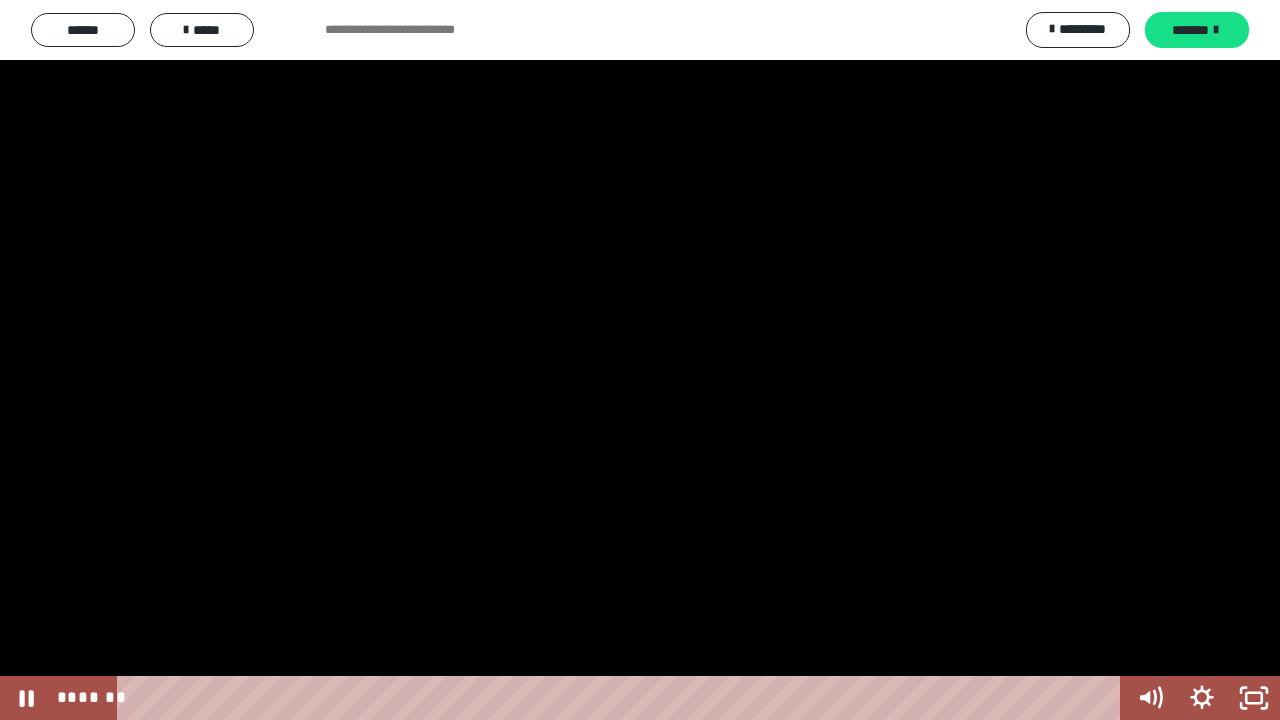 click at bounding box center (640, 360) 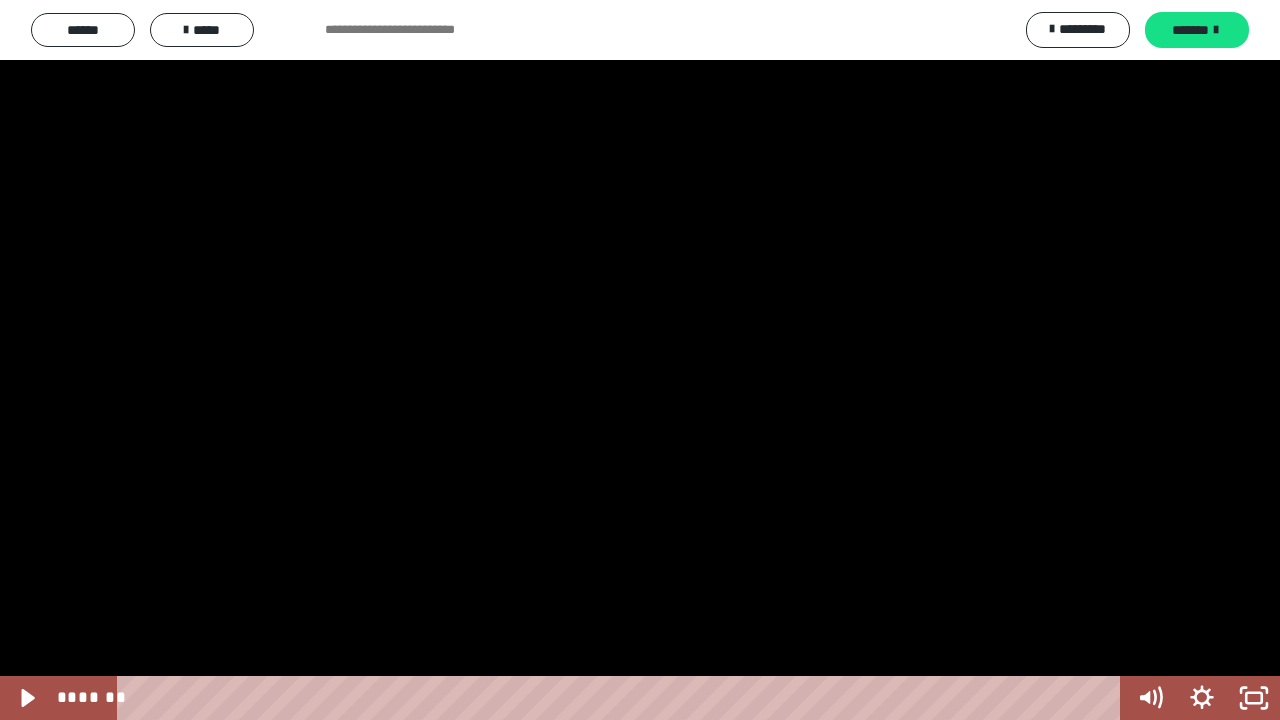 click at bounding box center (0, 0) 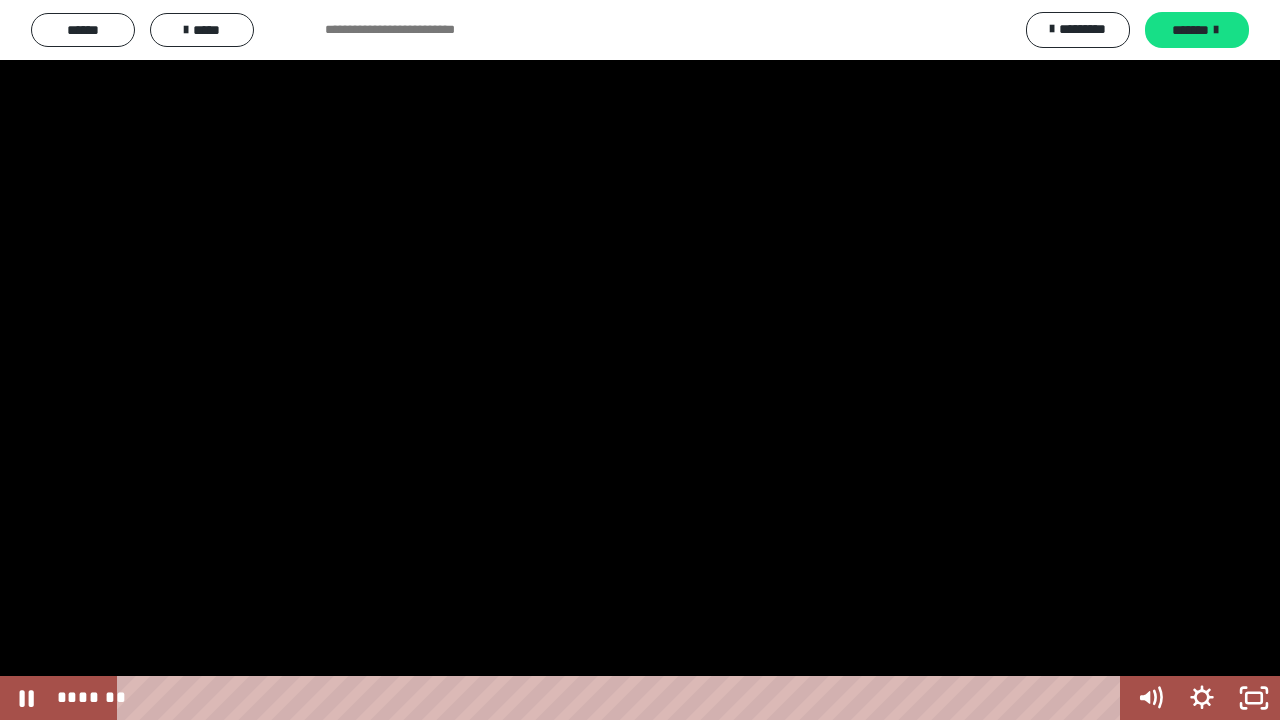 click at bounding box center (640, 360) 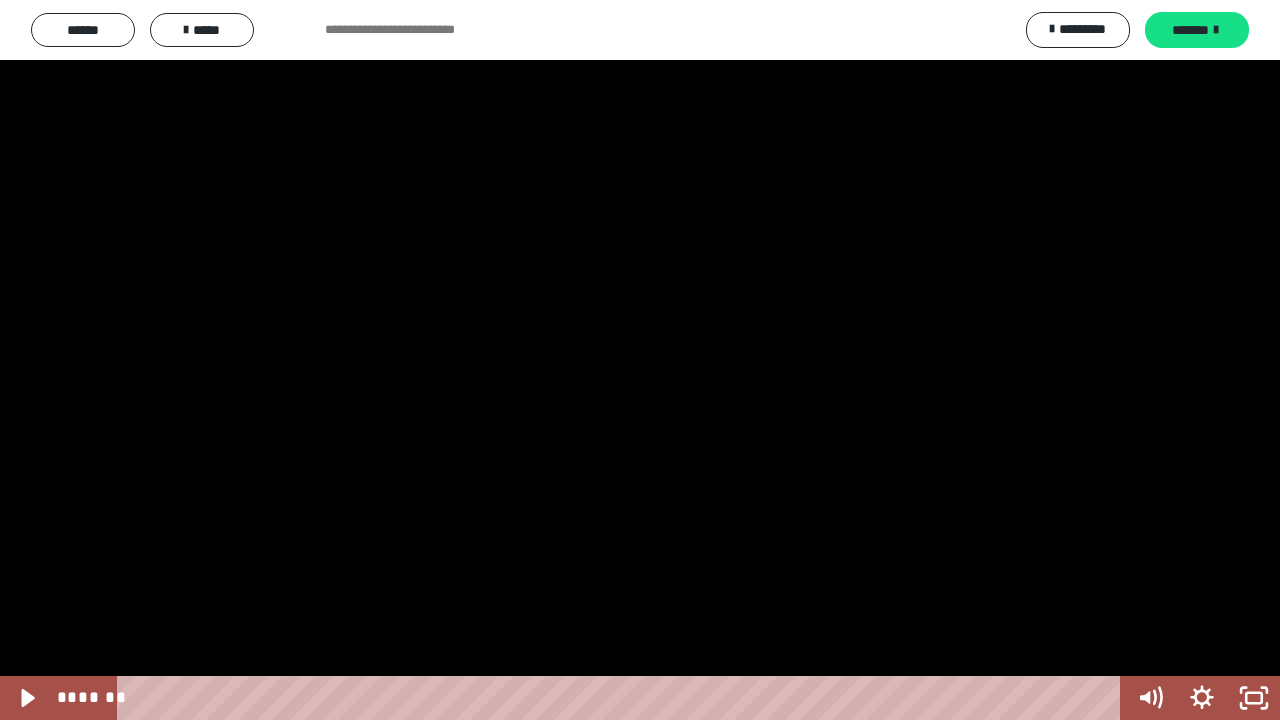 click at bounding box center (0, 0) 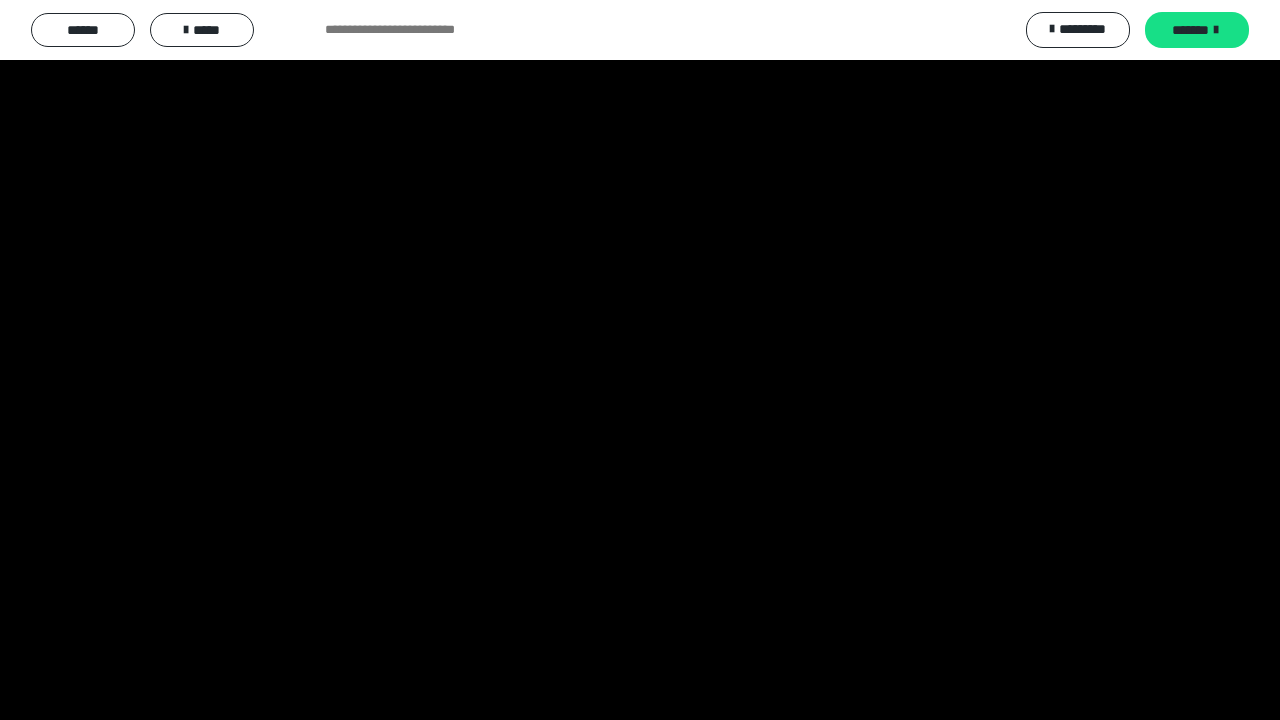click at bounding box center (640, 360) 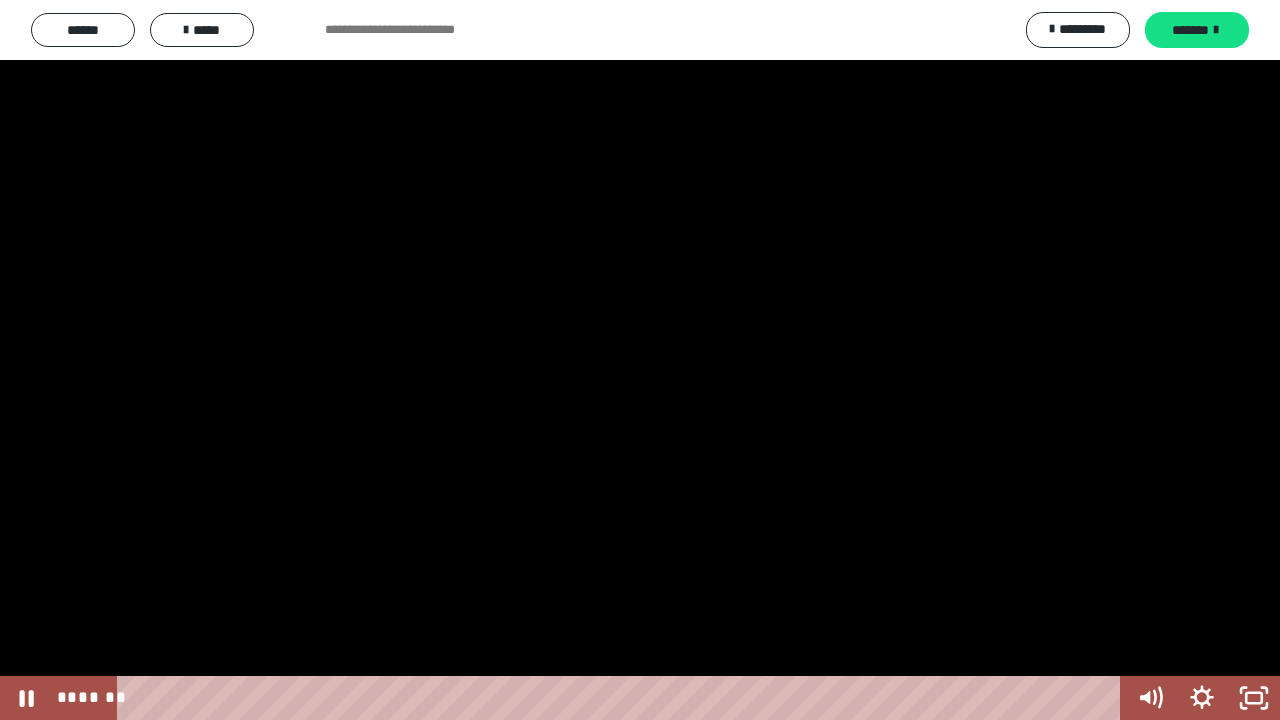 click at bounding box center [640, 360] 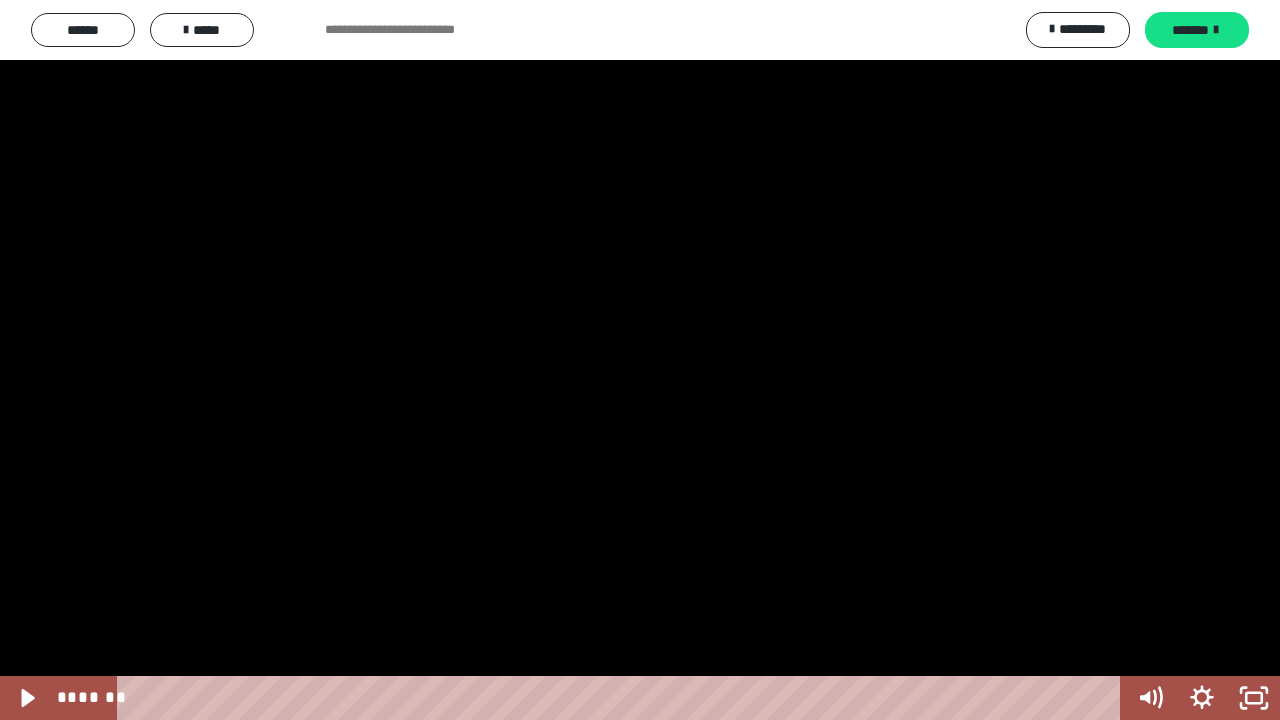 click at bounding box center (0, 0) 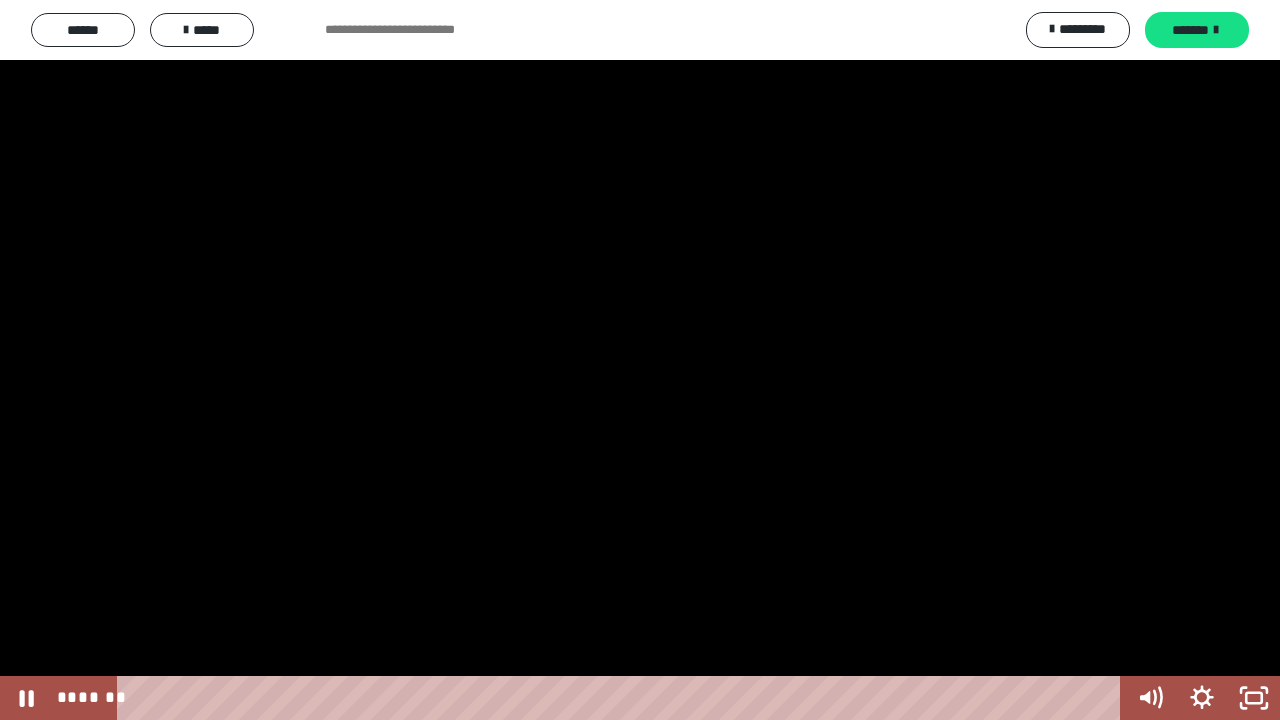 click at bounding box center [640, 360] 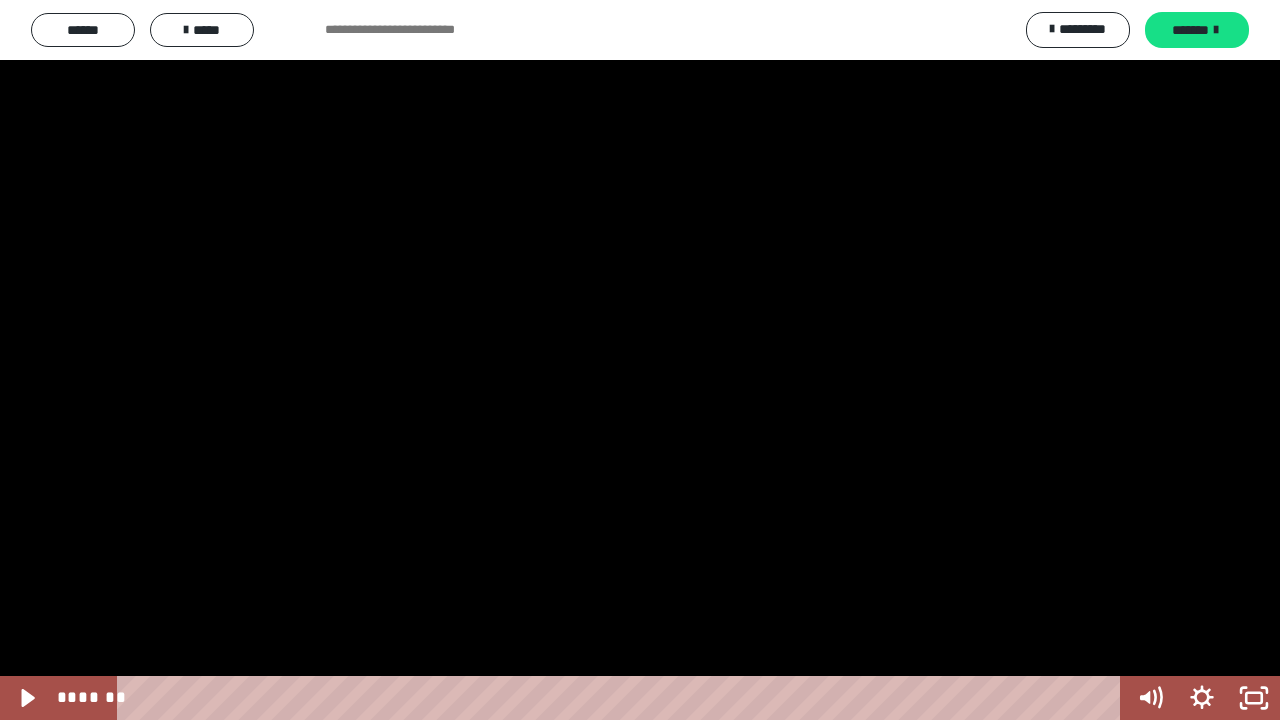 click at bounding box center [640, 360] 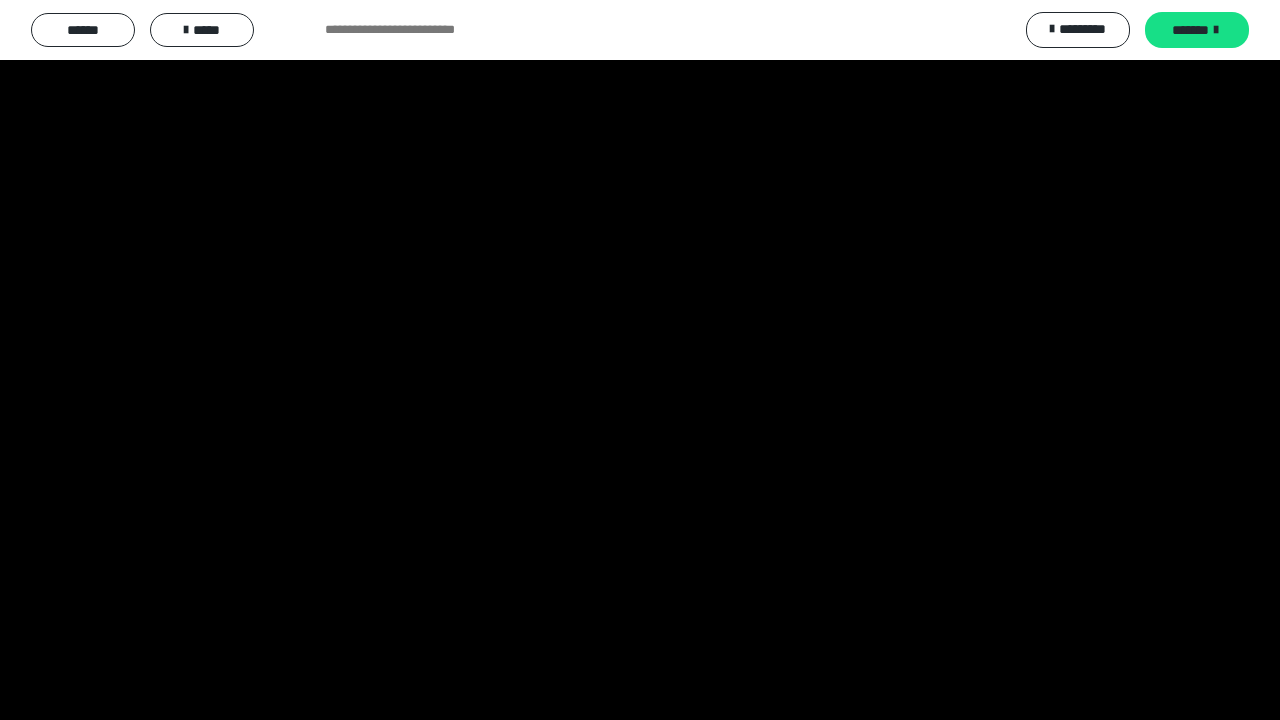 click at bounding box center [0, 0] 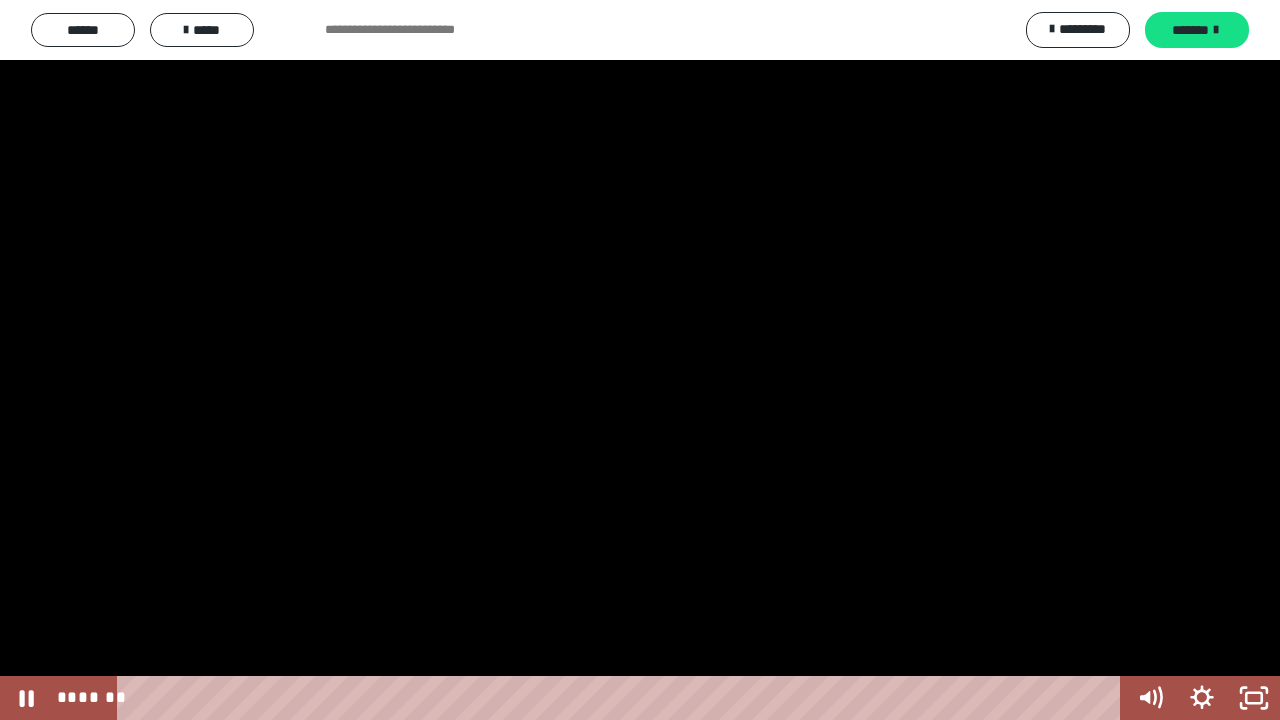 click at bounding box center (640, 360) 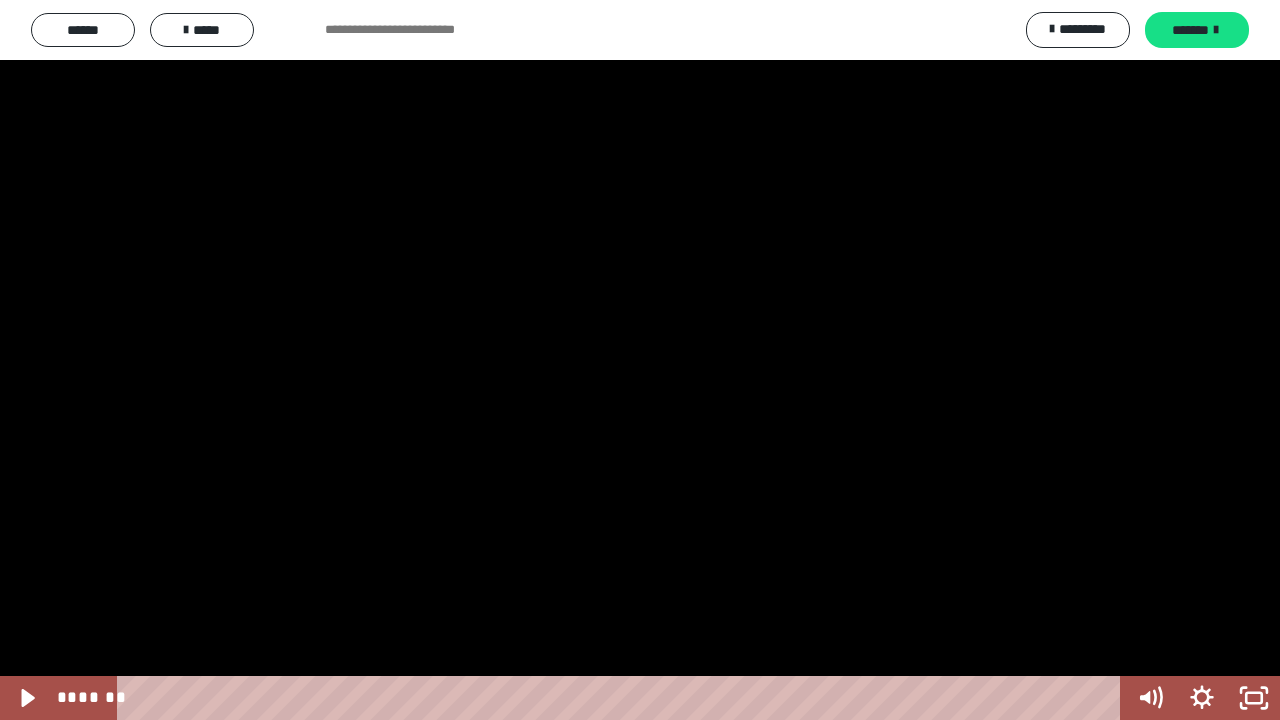 click at bounding box center (640, 360) 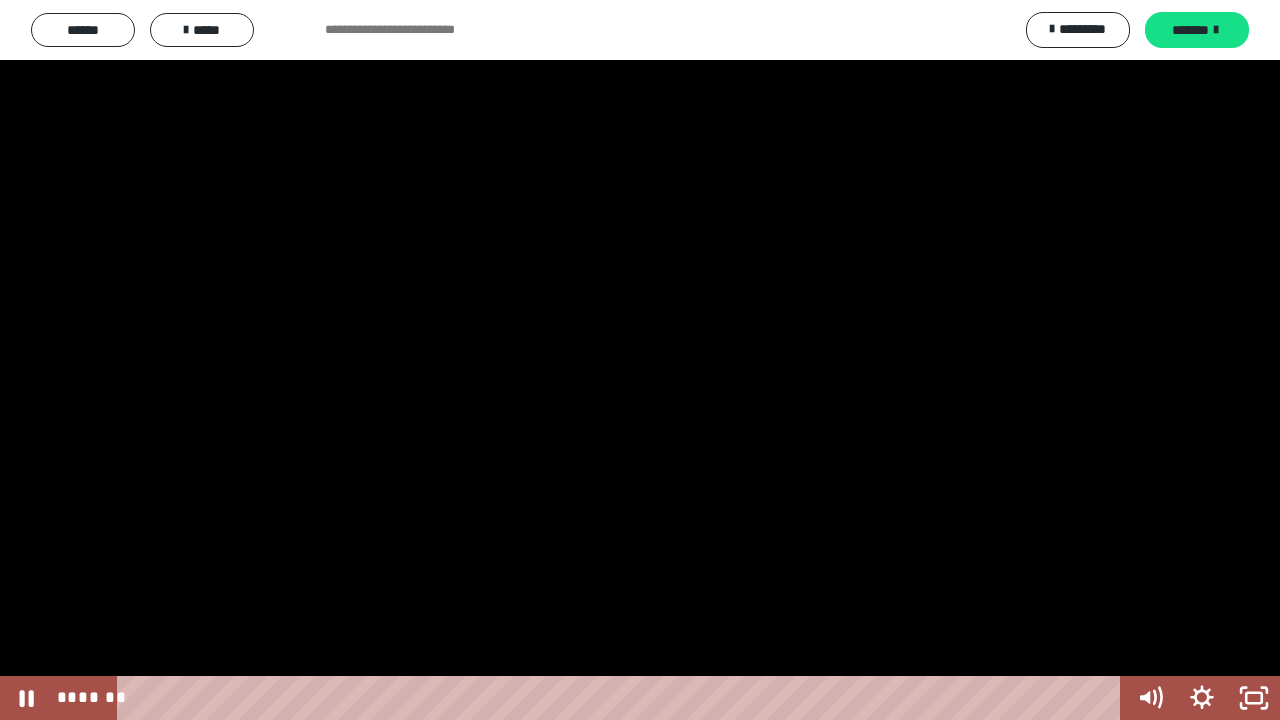 click at bounding box center [640, 360] 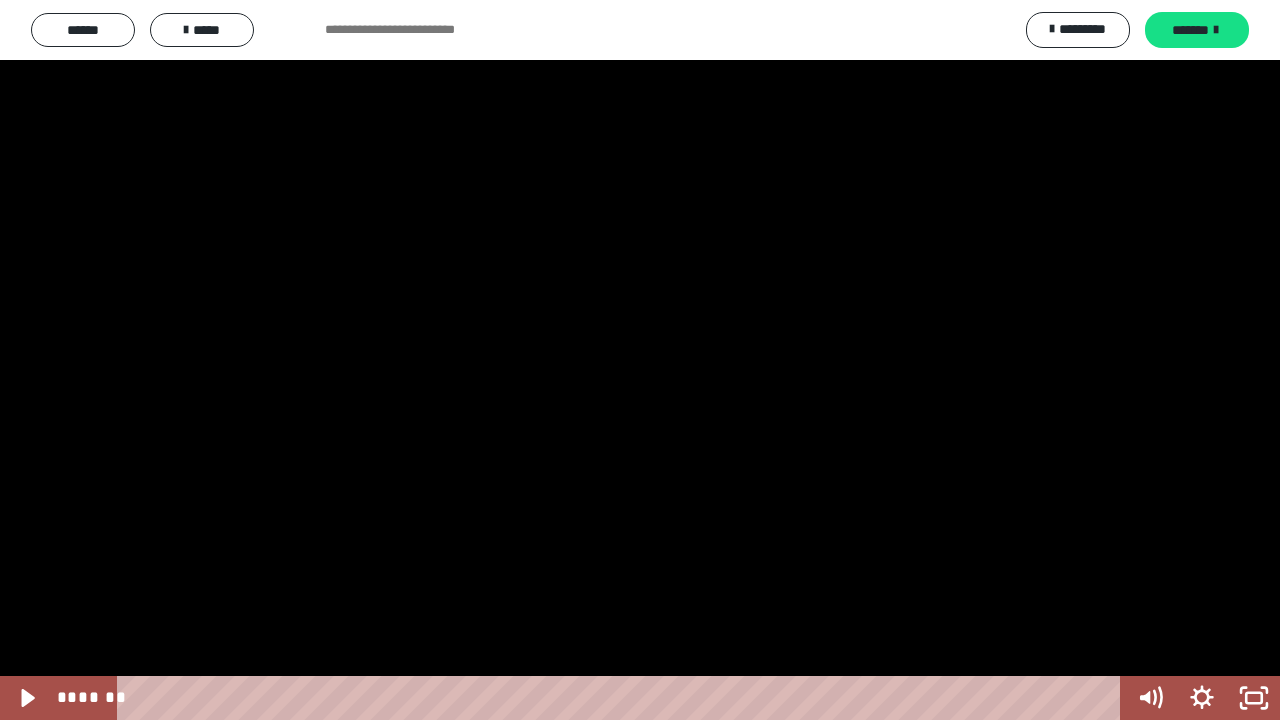 click at bounding box center [640, 360] 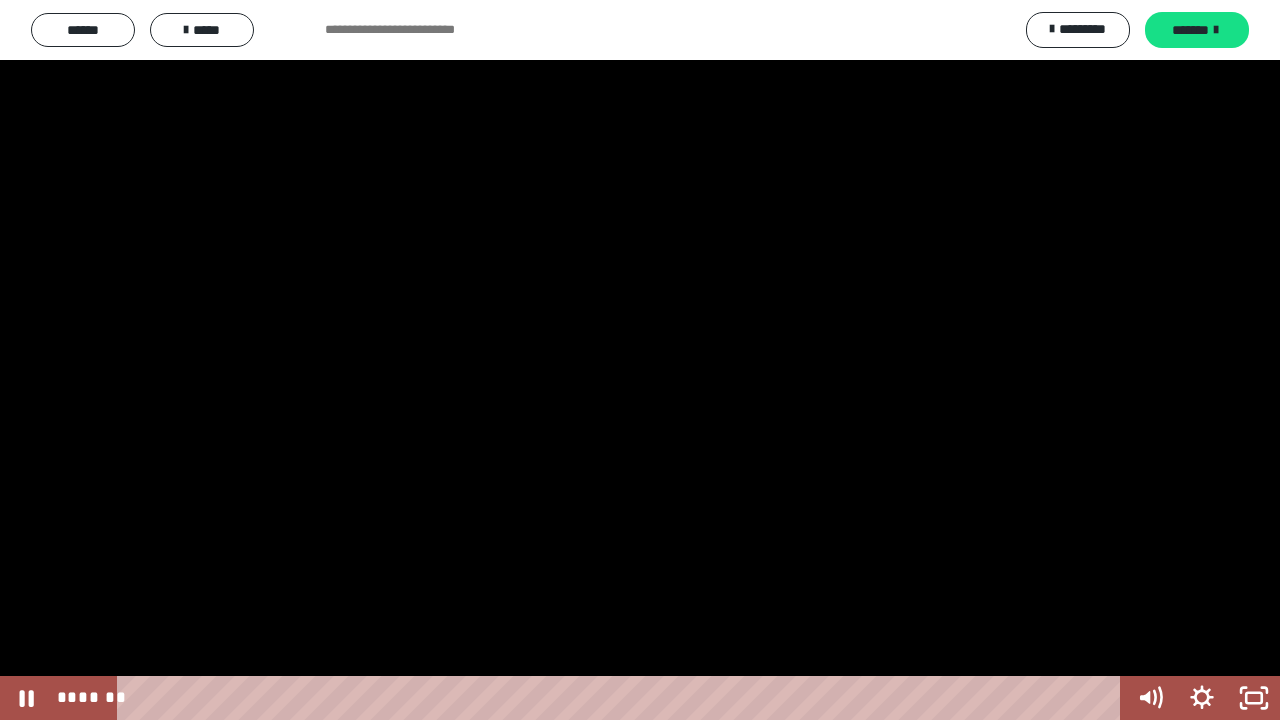 click at bounding box center [640, 360] 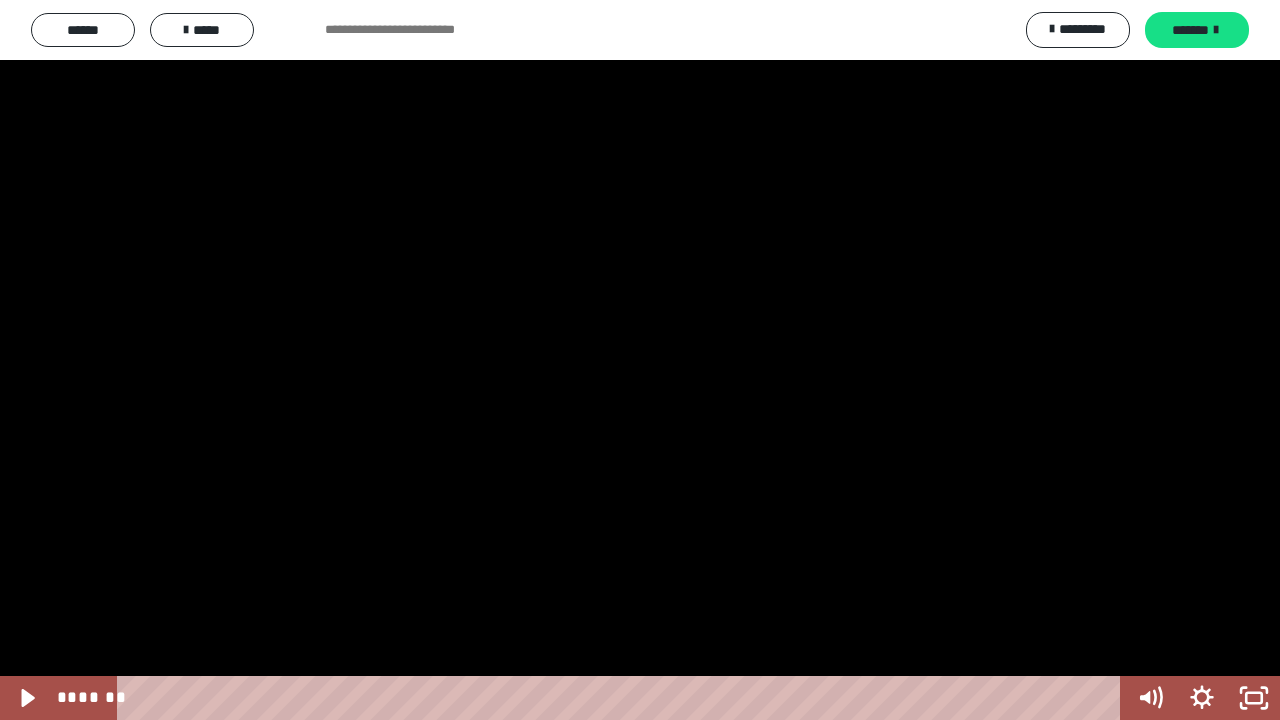 click at bounding box center [640, 360] 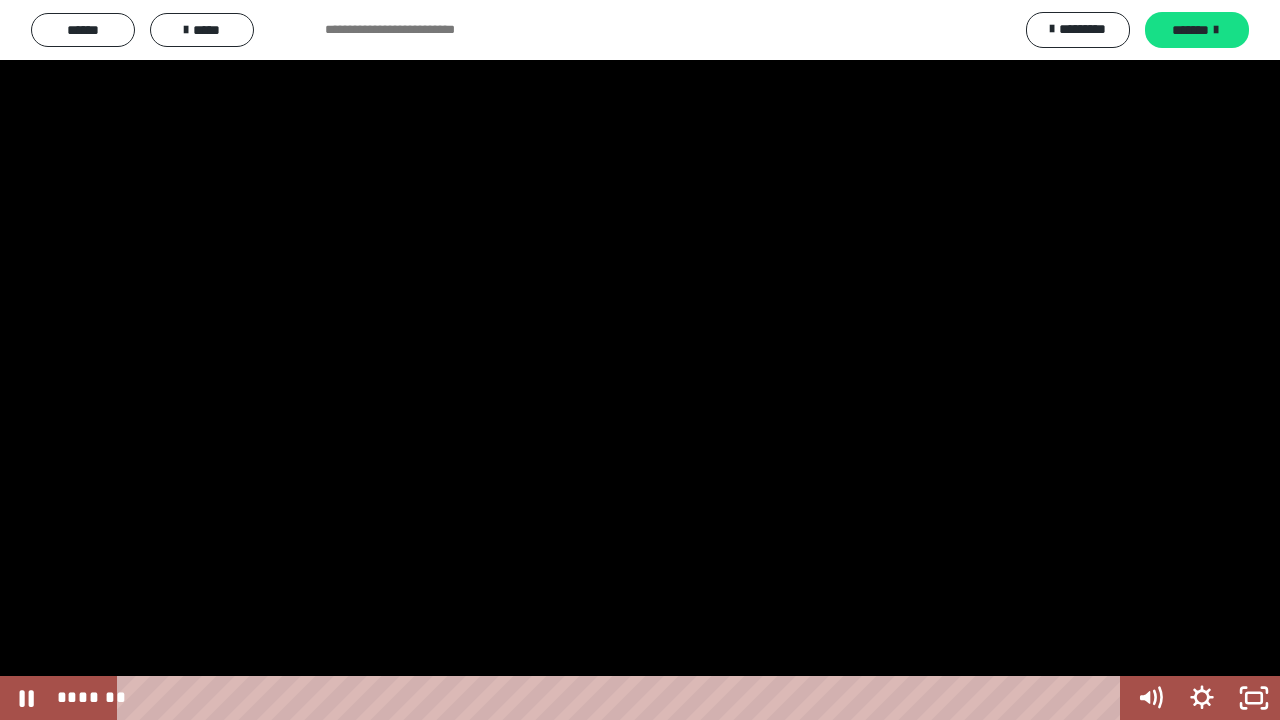 click at bounding box center [640, 360] 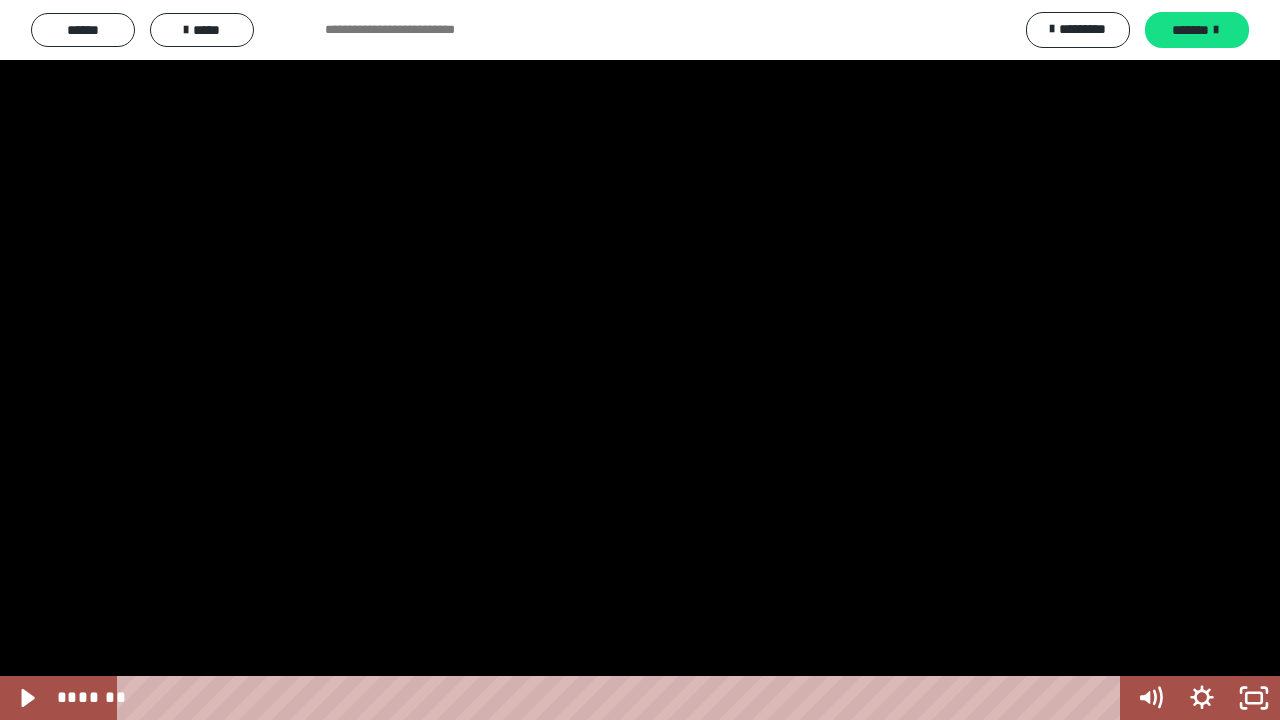 click at bounding box center (640, 360) 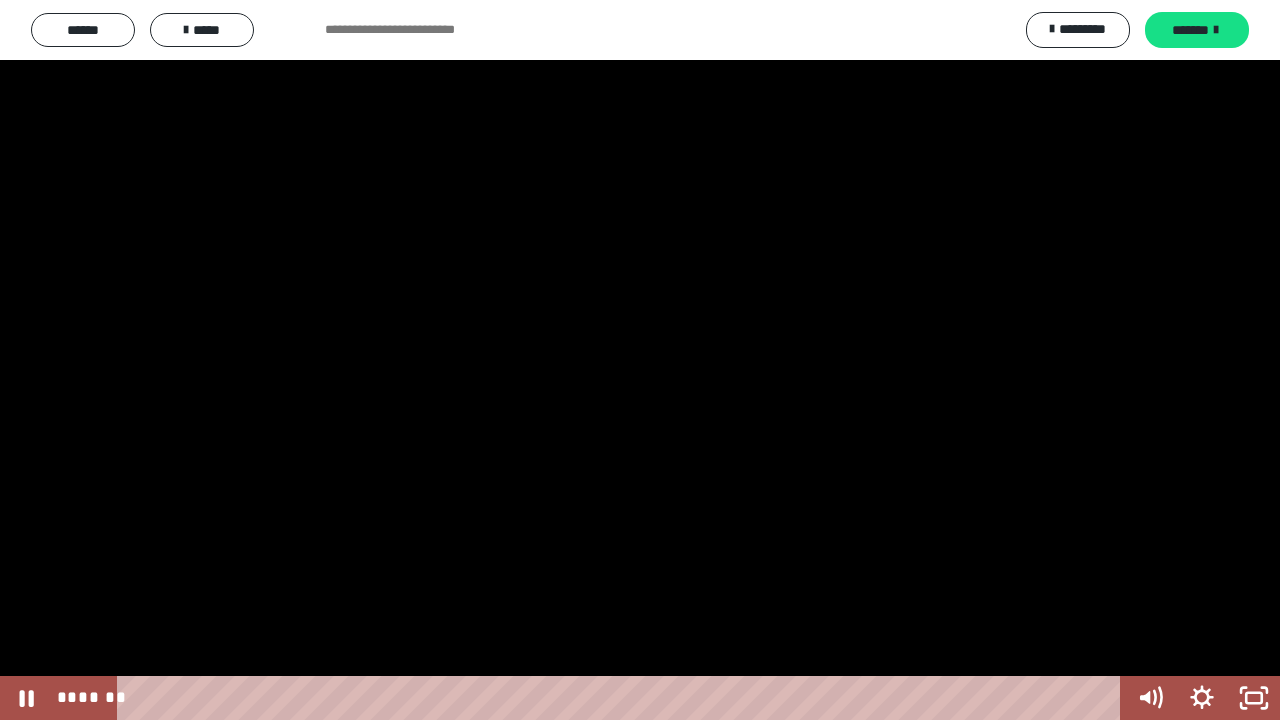 click at bounding box center [640, 360] 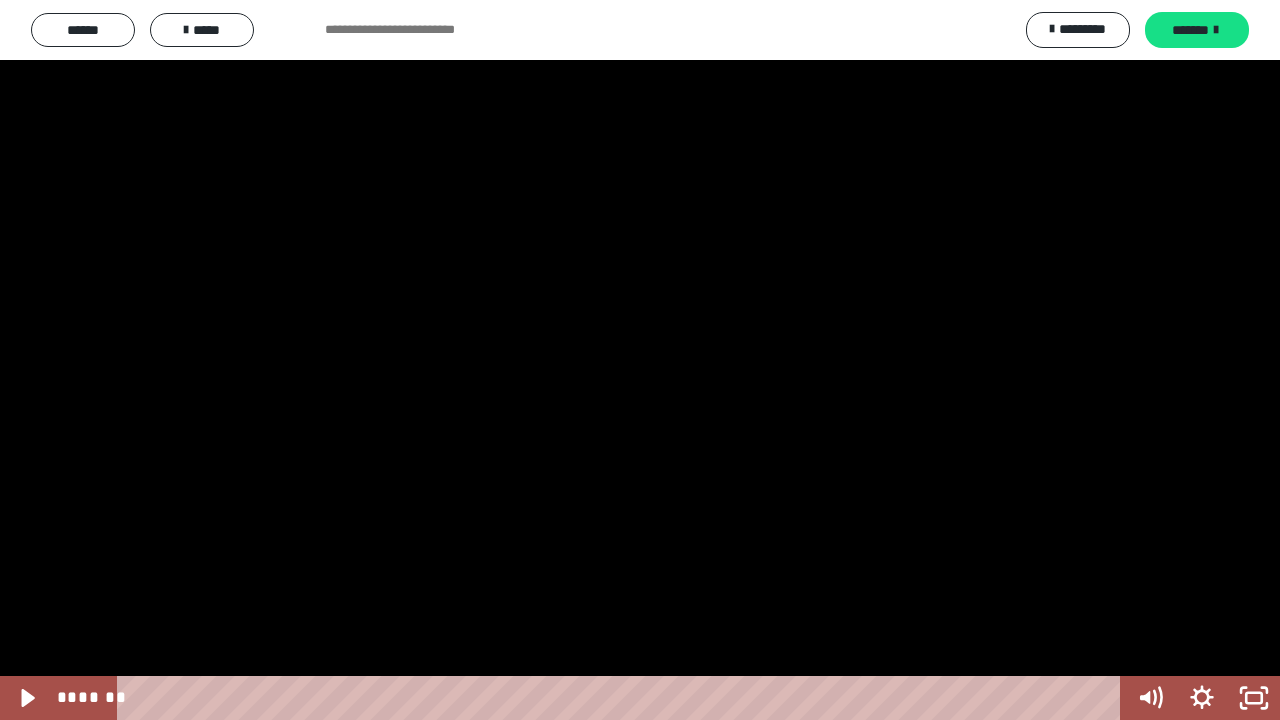 click at bounding box center (640, 360) 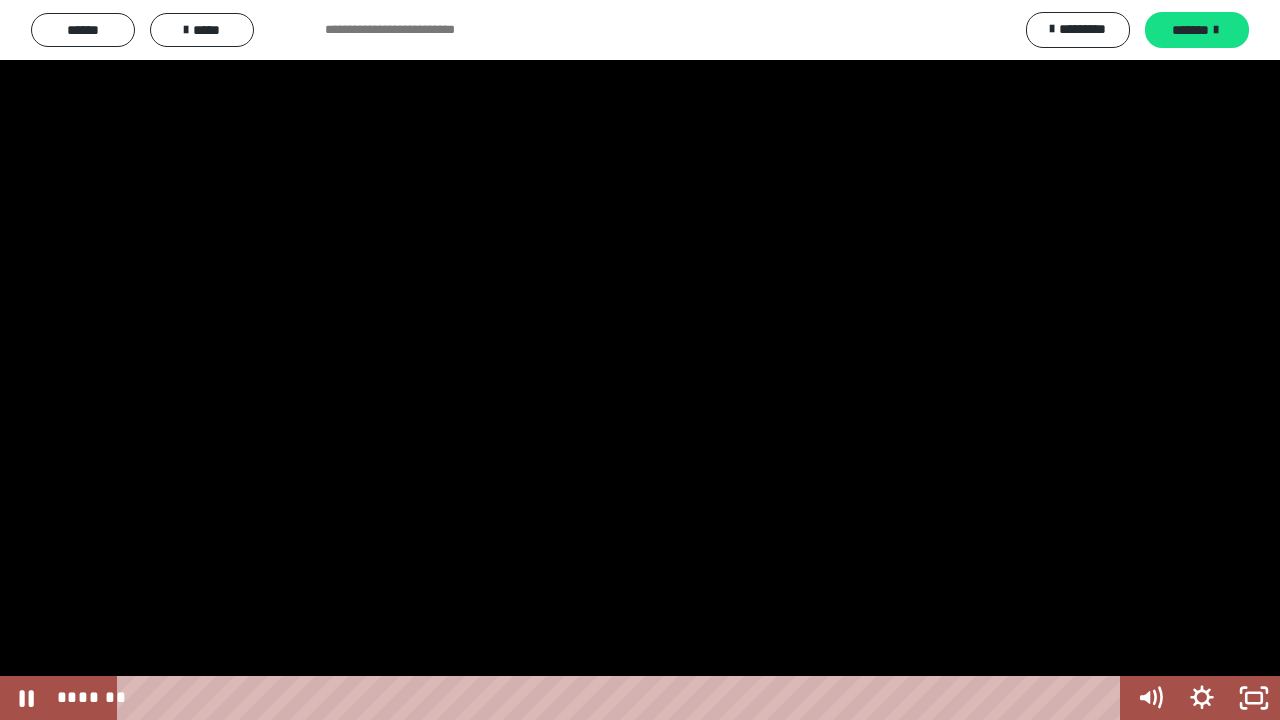 click at bounding box center (640, 360) 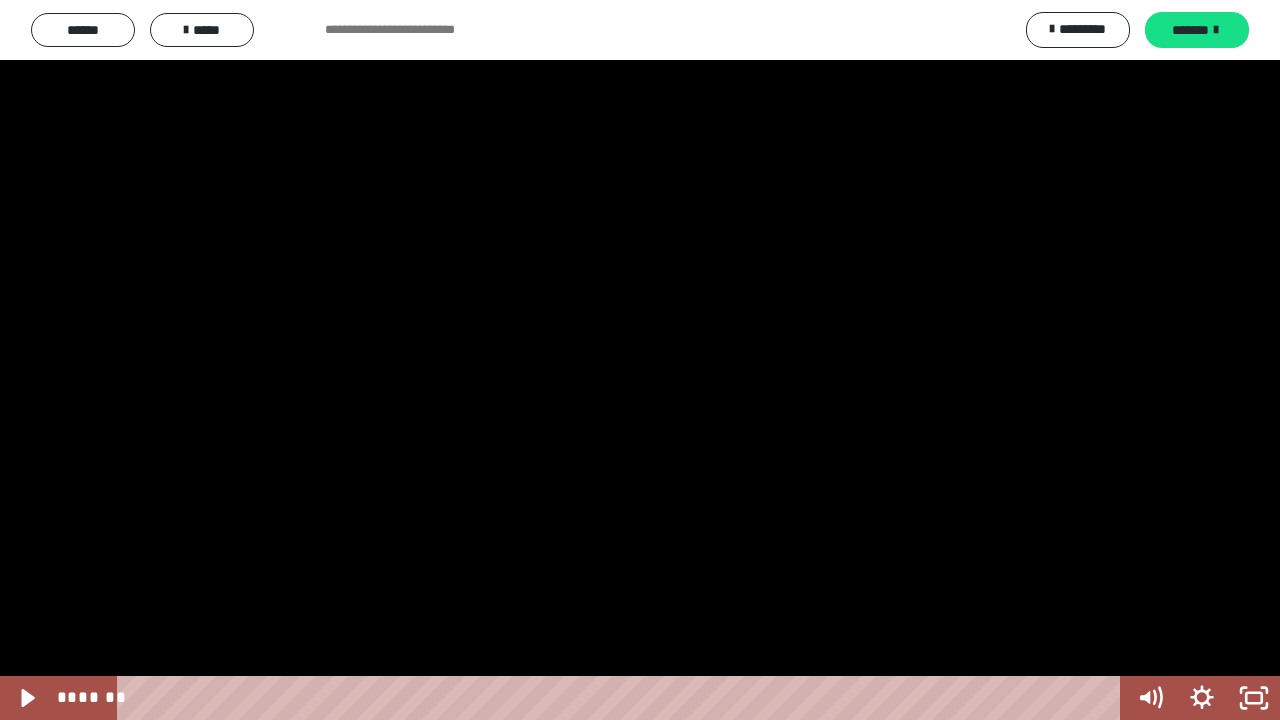 click at bounding box center [640, 360] 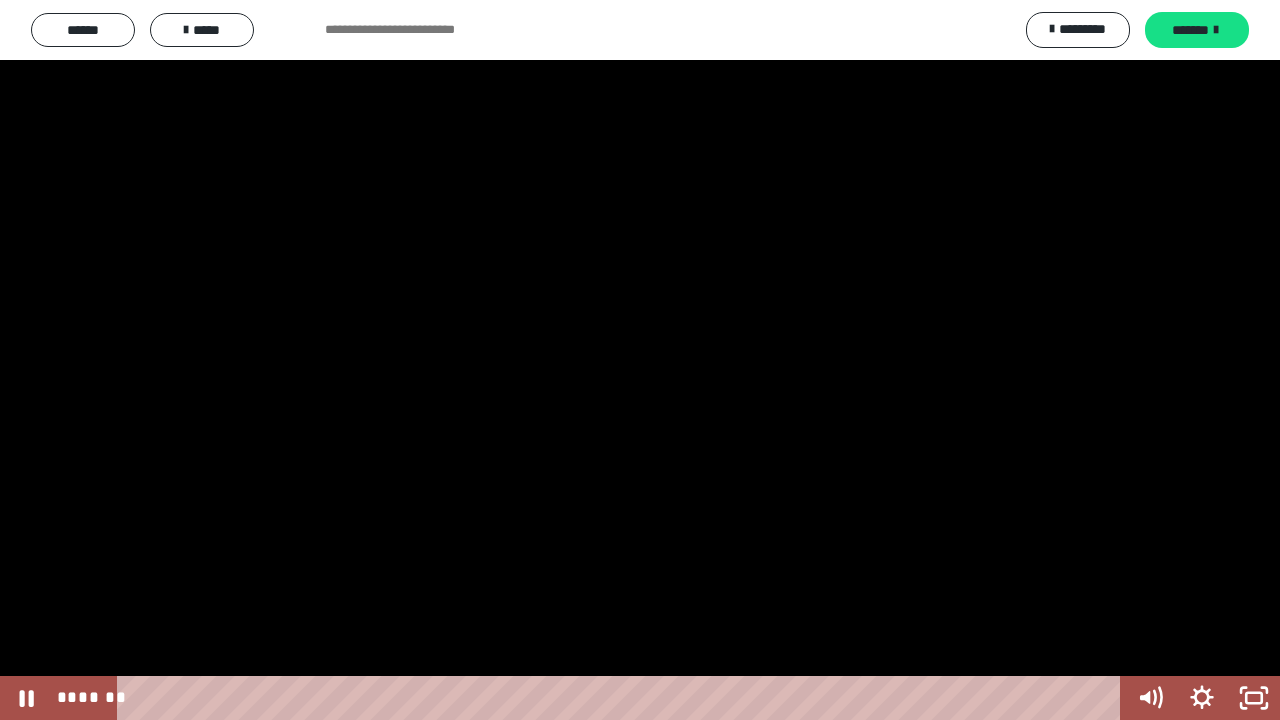 click at bounding box center (640, 360) 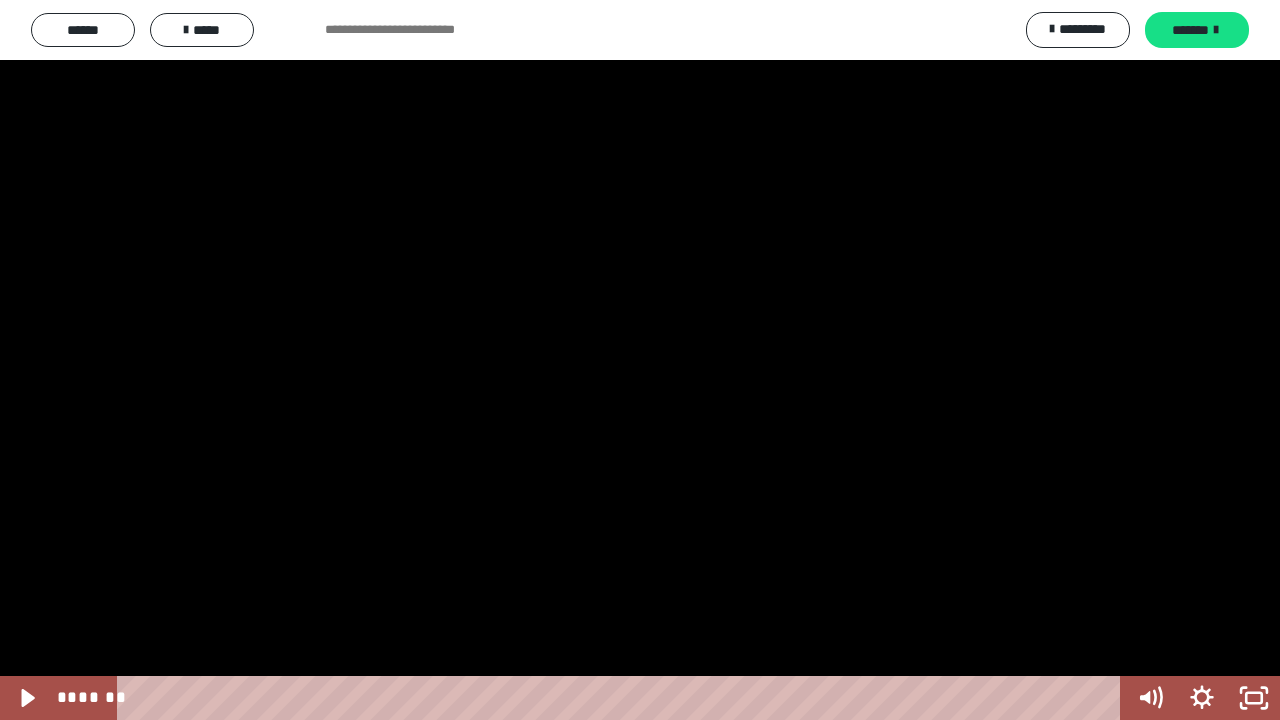 click at bounding box center [640, 360] 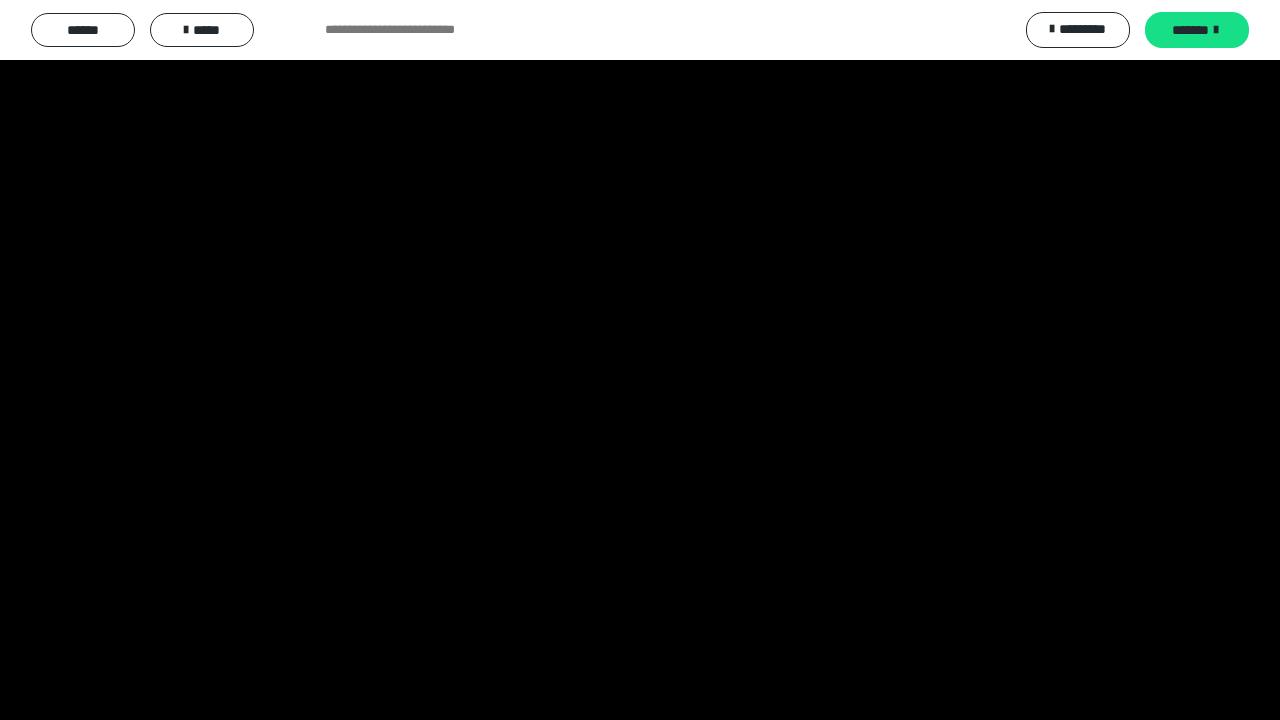 click at bounding box center [0, 0] 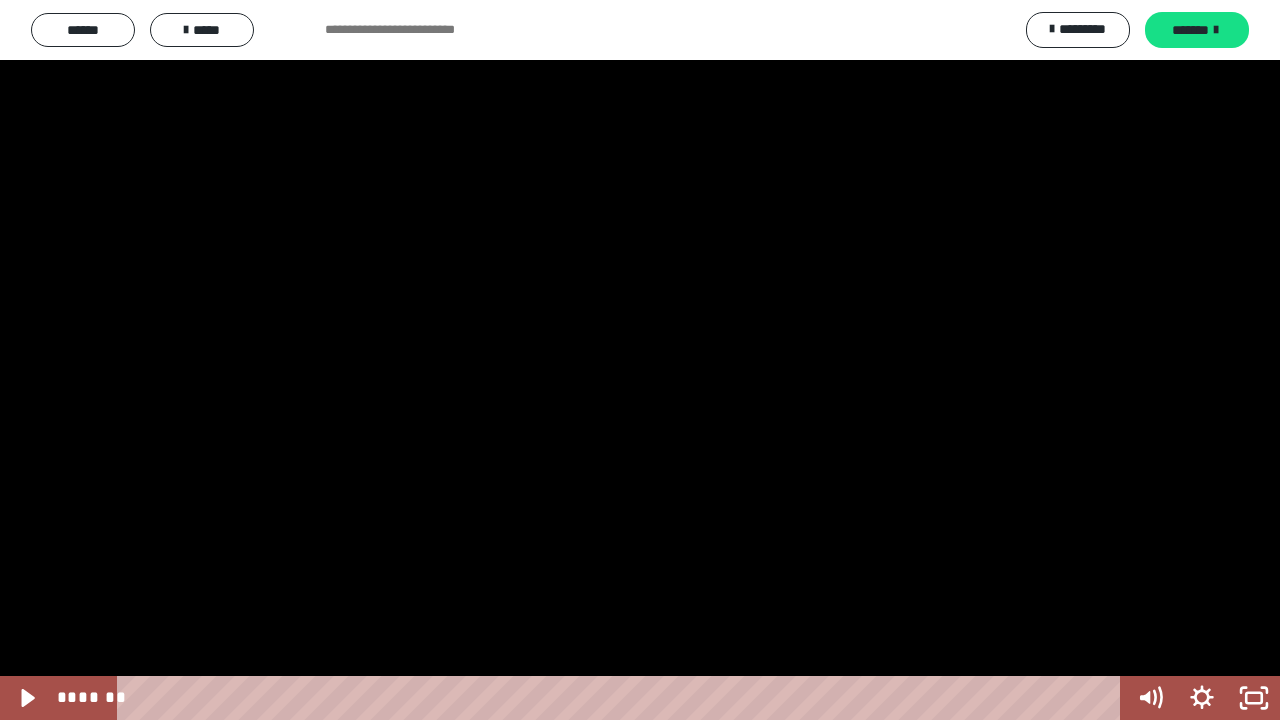 click at bounding box center [0, 0] 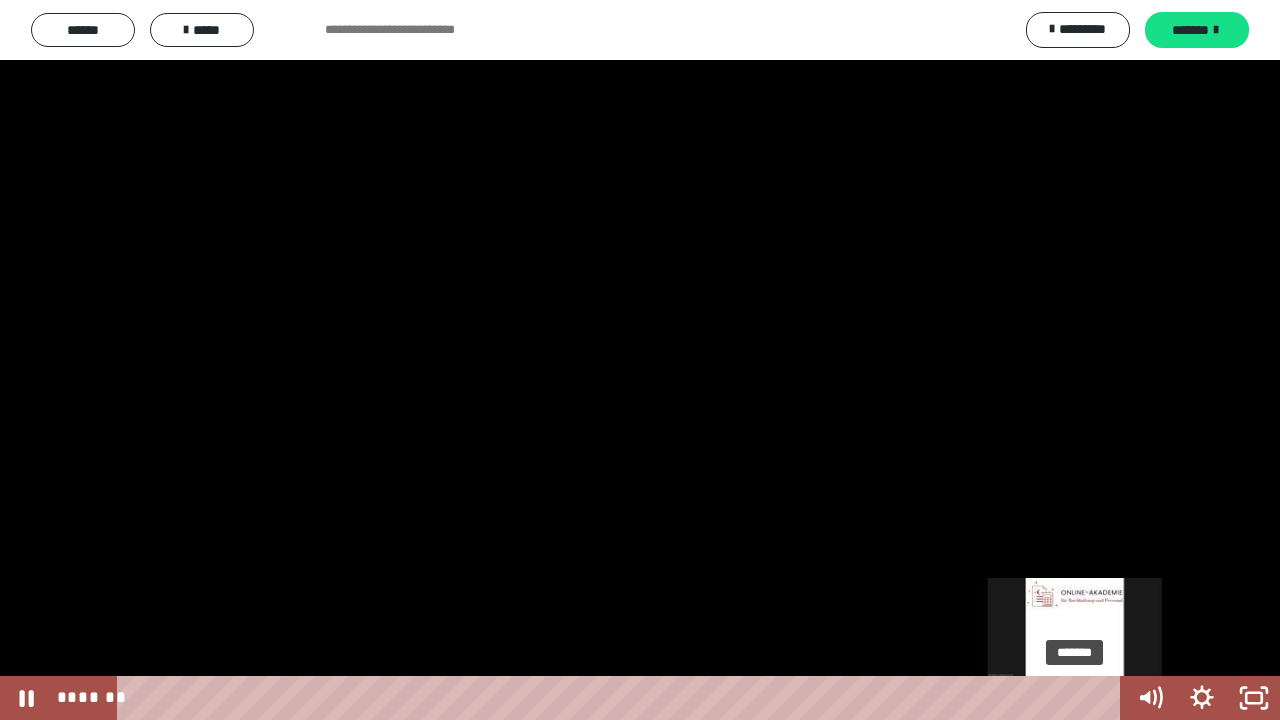 click on "*******" at bounding box center (622, 698) 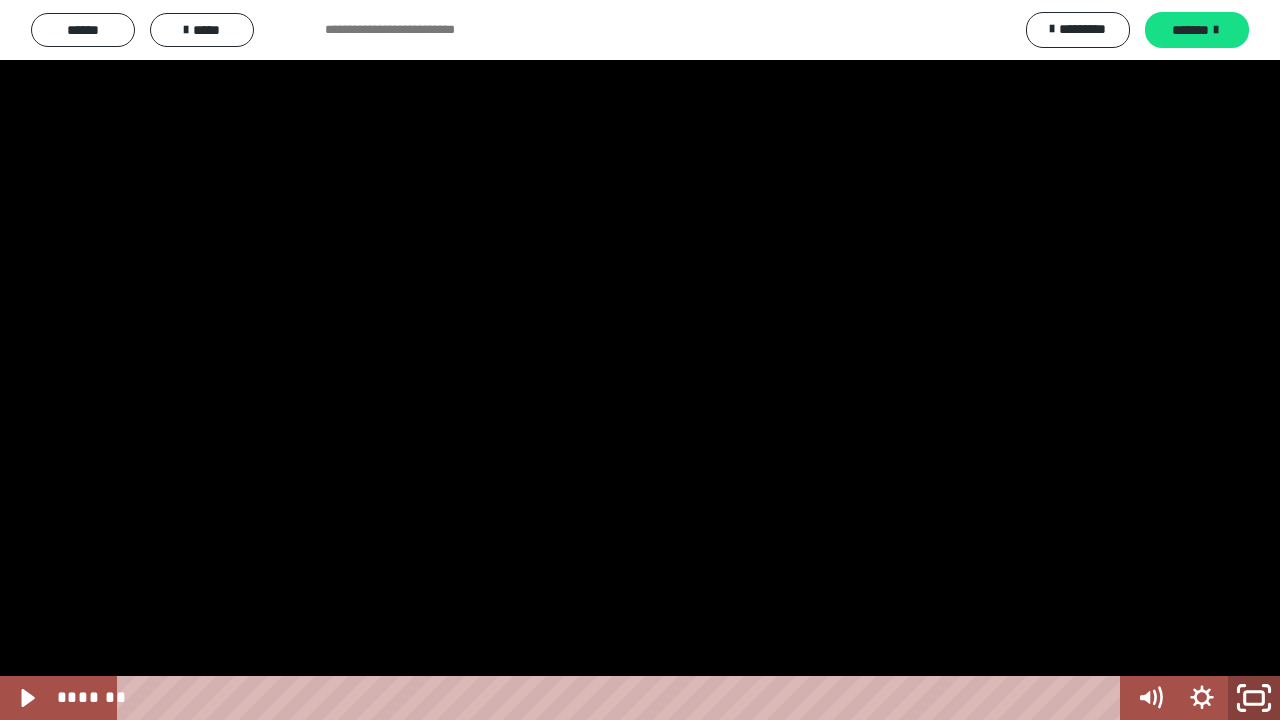 click 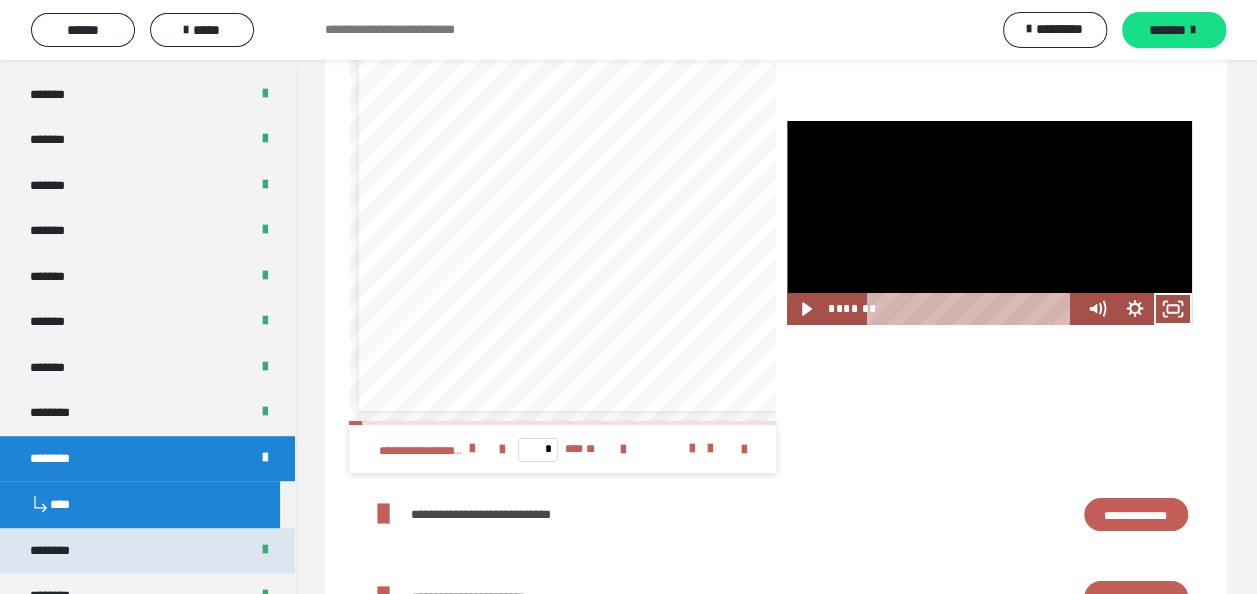 click on "********" at bounding box center (60, 551) 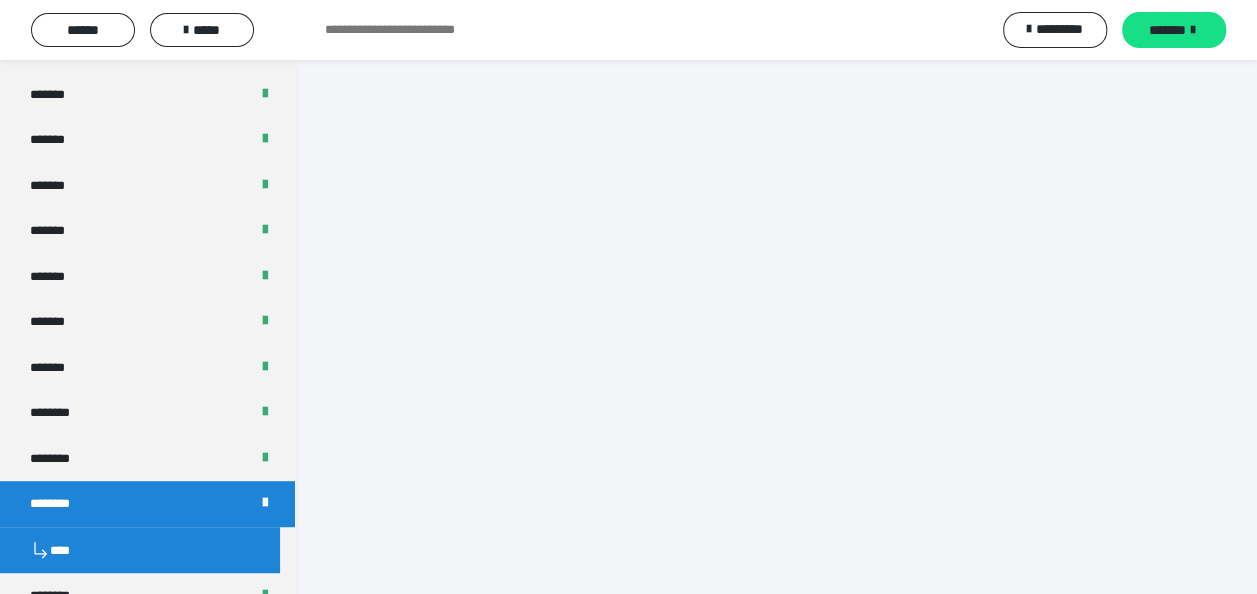 scroll, scrollTop: 2526, scrollLeft: 0, axis: vertical 